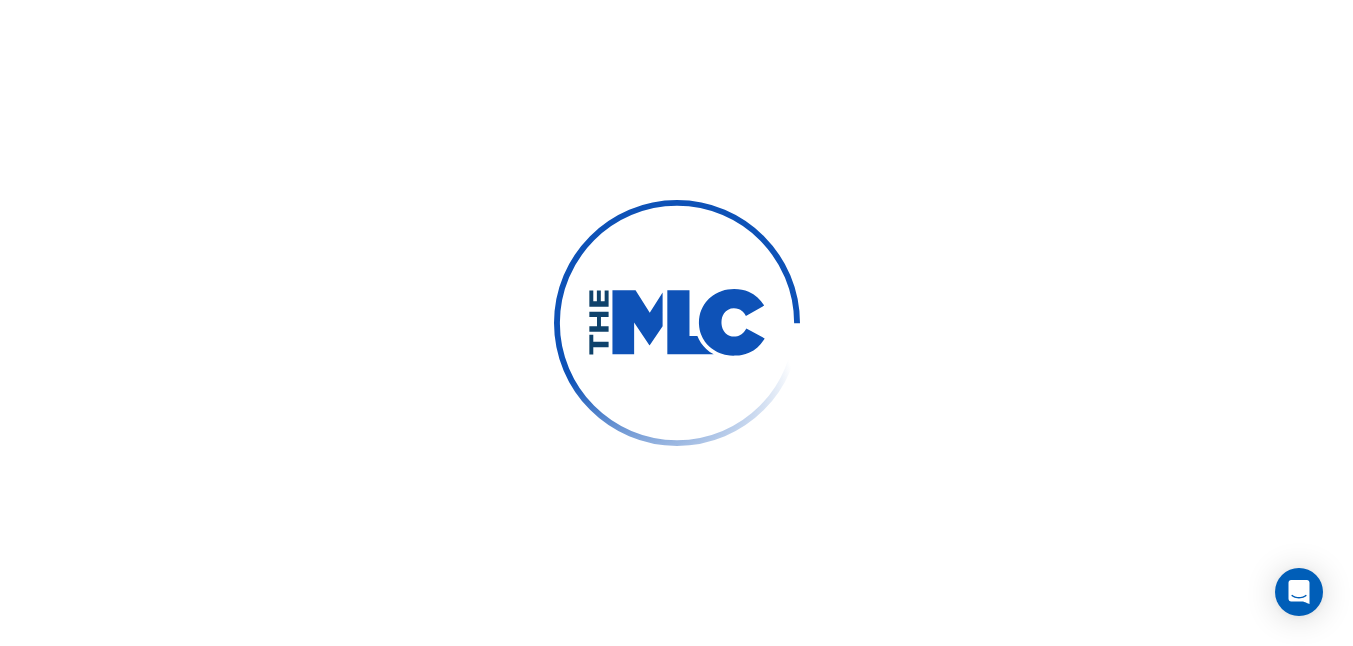 scroll, scrollTop: 0, scrollLeft: 0, axis: both 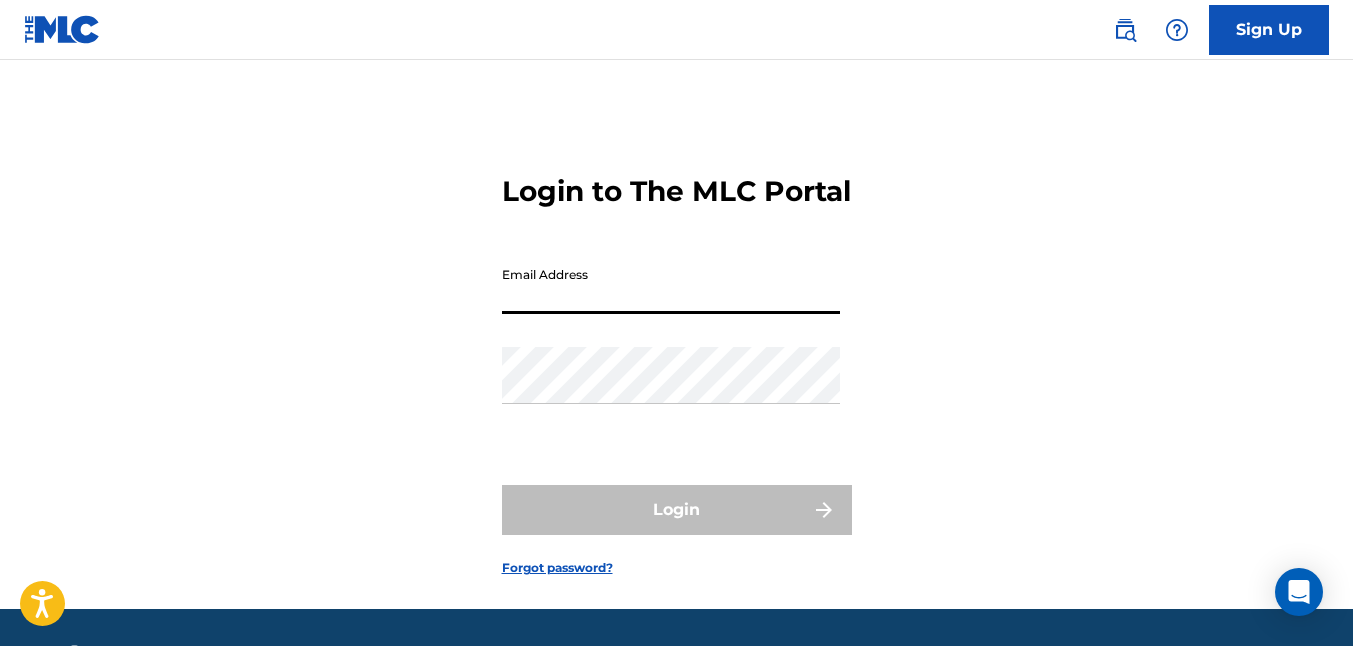 click on "Email Address" at bounding box center [671, 285] 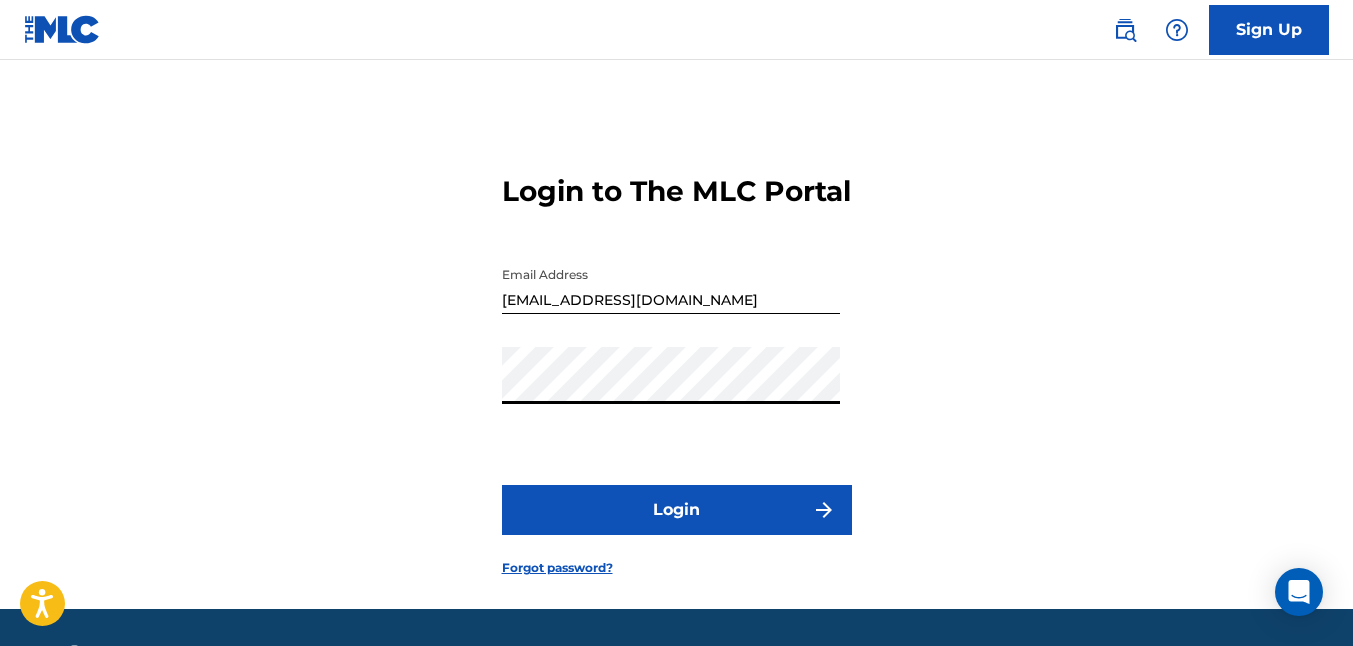 click on "Login" at bounding box center (677, 510) 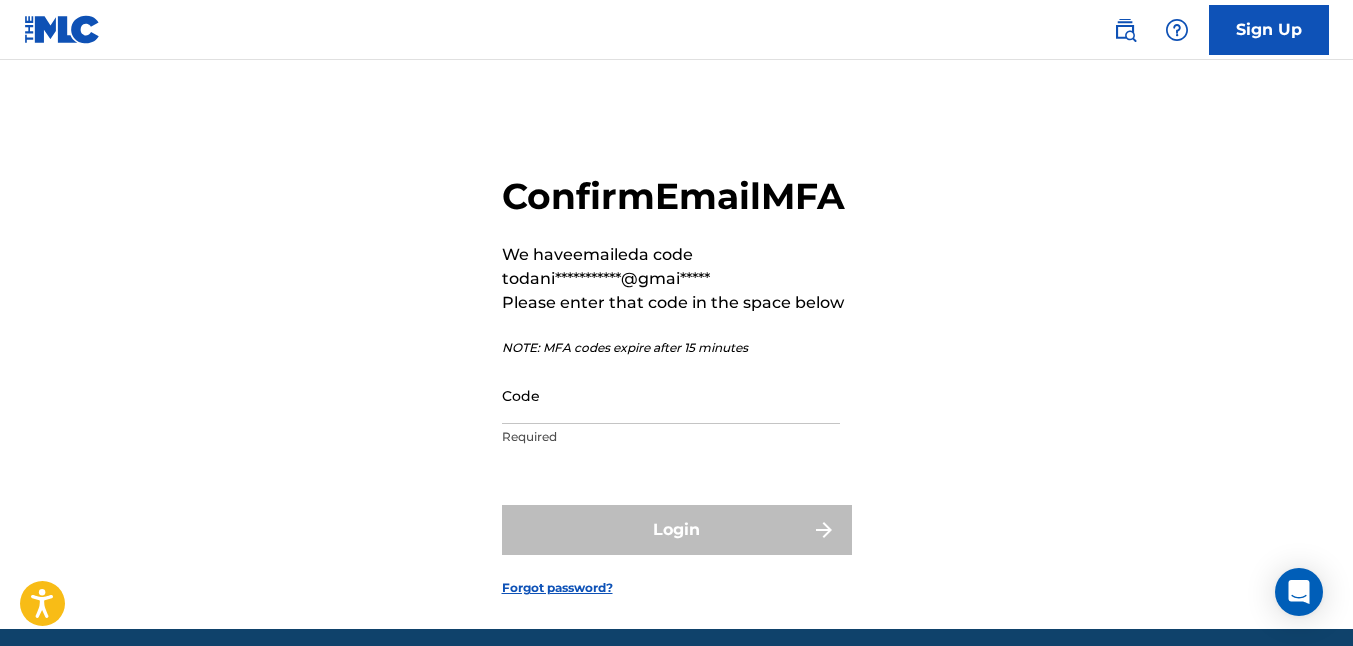 click on "Code" at bounding box center [671, 395] 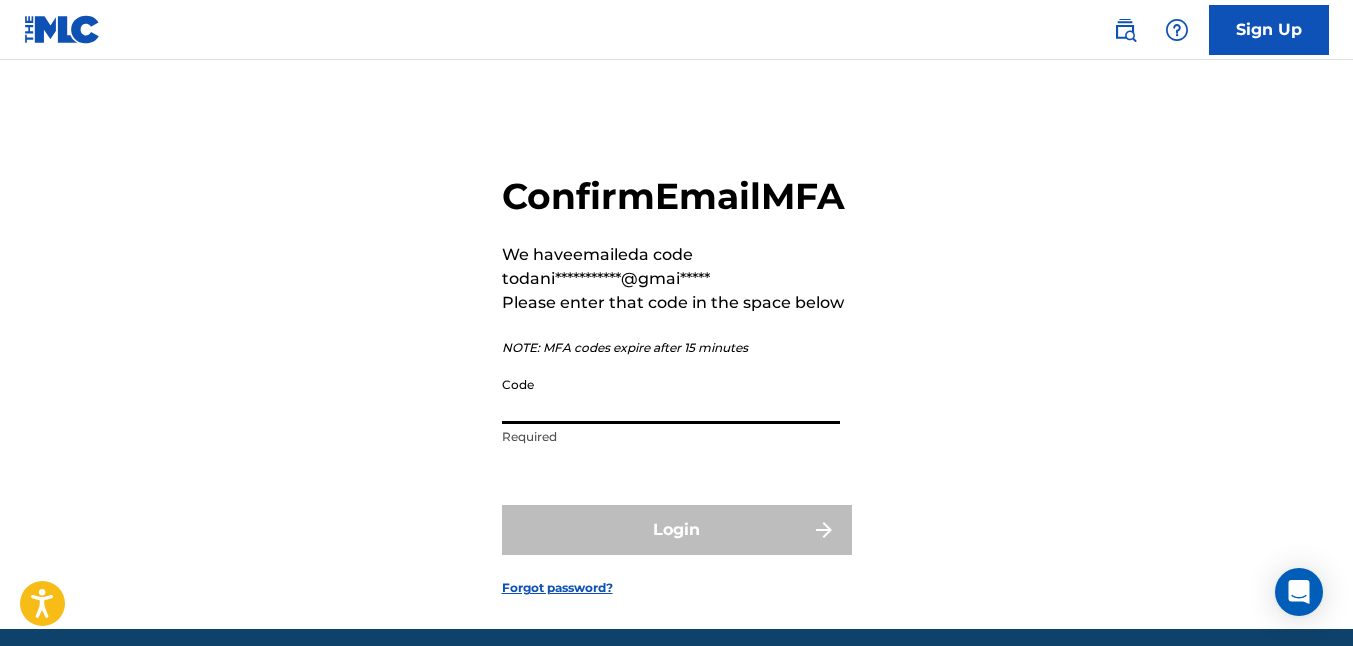 paste on "779196" 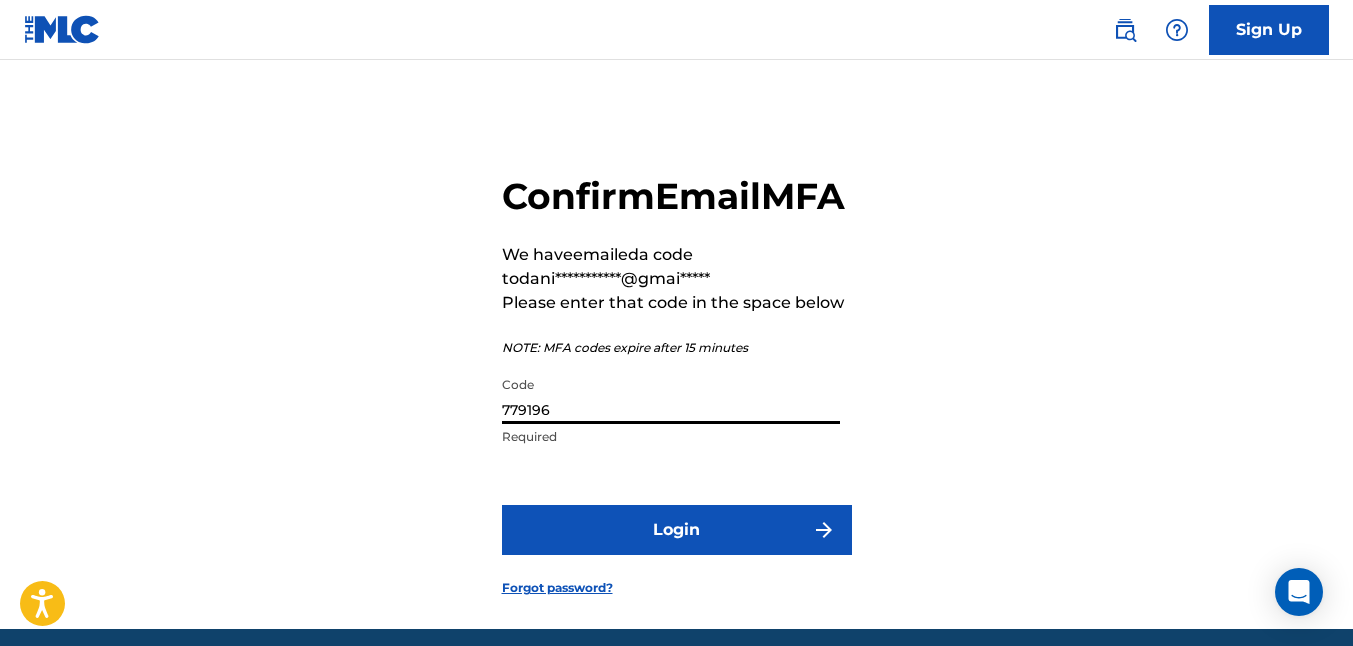 type on "779196" 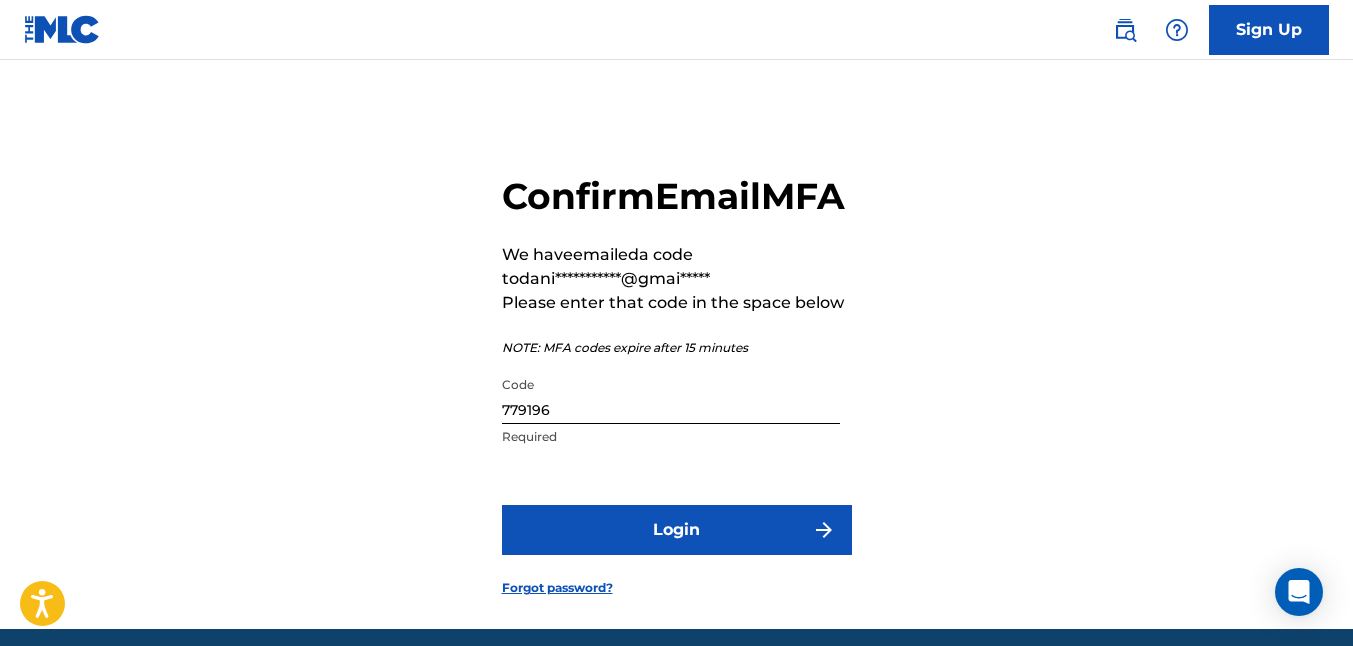 click on "Login" at bounding box center [677, 530] 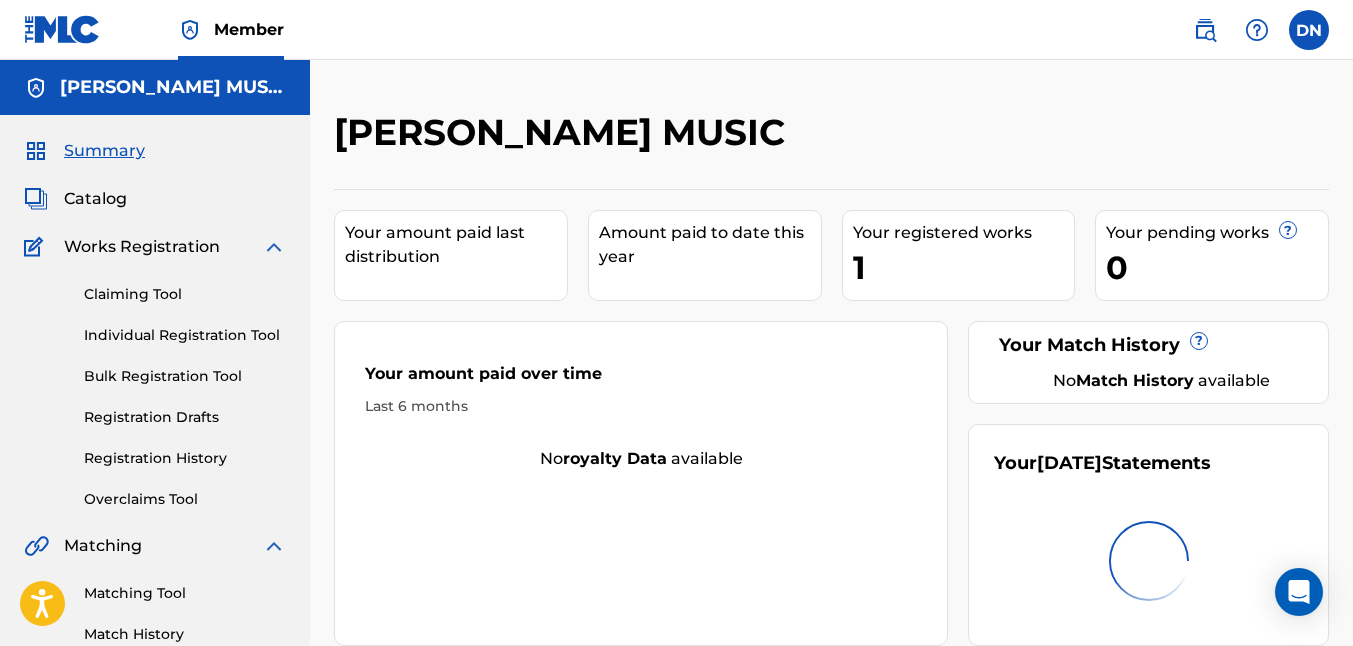 scroll, scrollTop: 0, scrollLeft: 0, axis: both 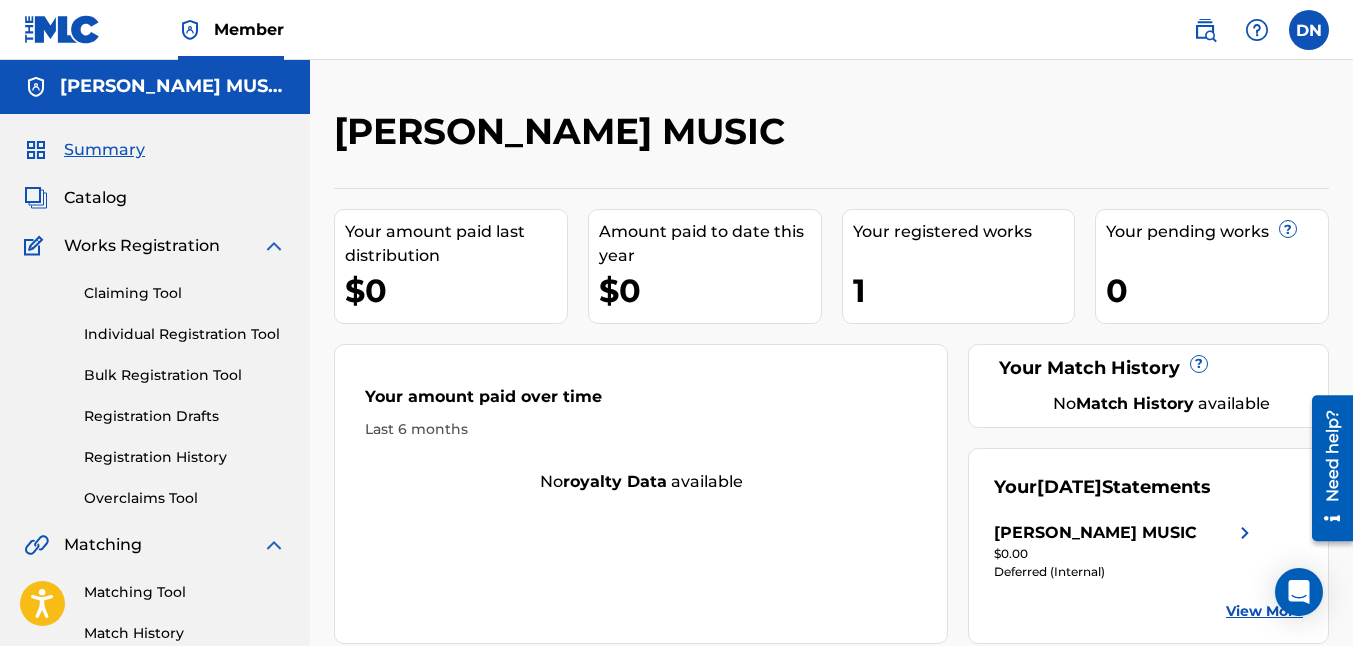 click at bounding box center [1309, 30] 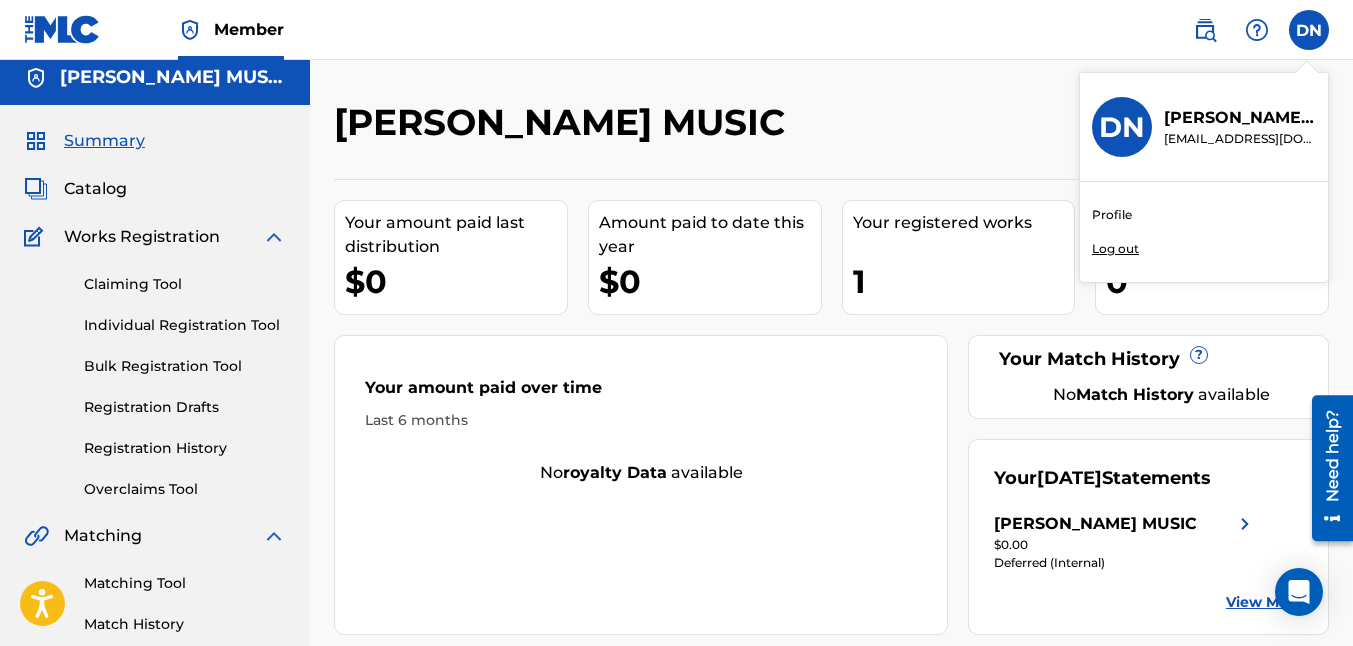 scroll, scrollTop: 5, scrollLeft: 0, axis: vertical 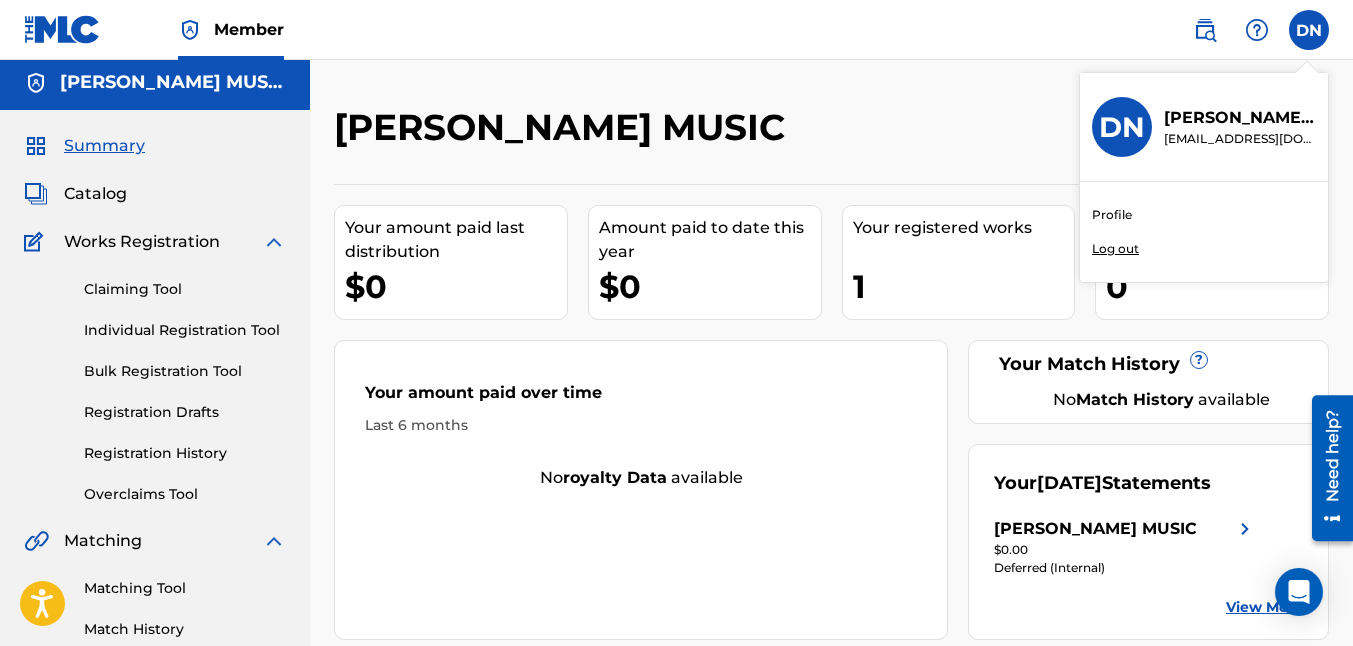 click on "Profile" at bounding box center (1112, 215) 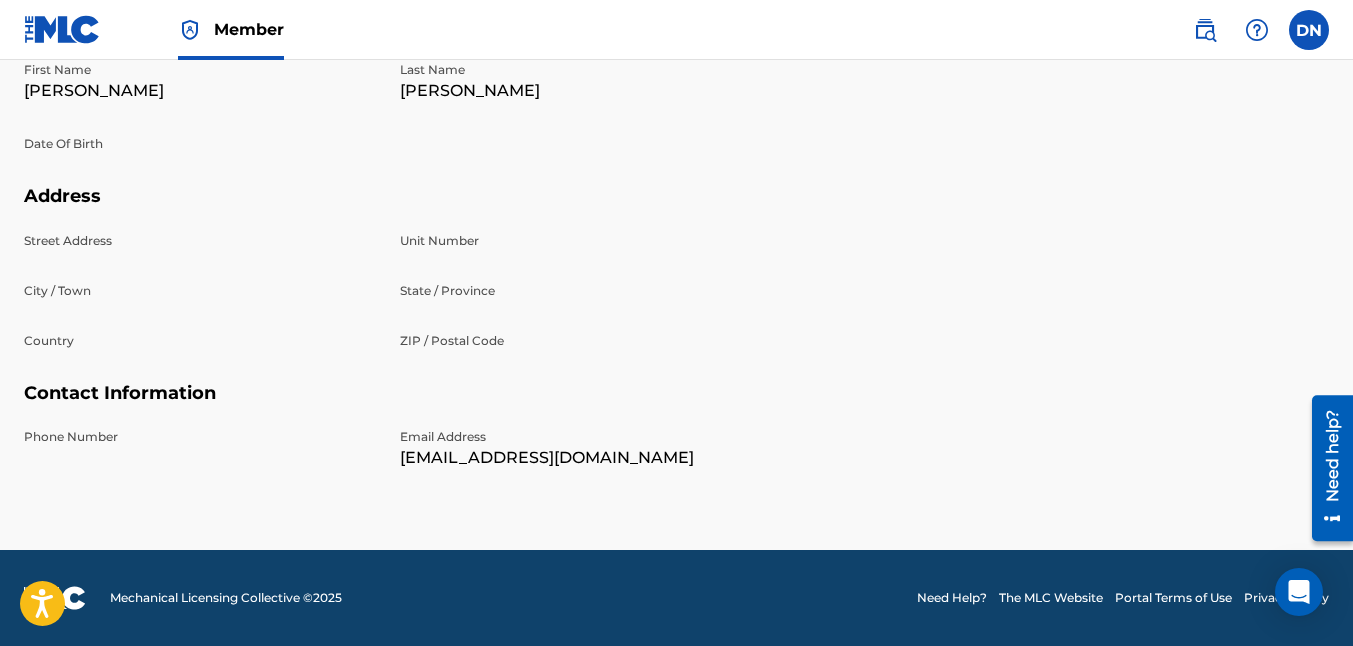 scroll, scrollTop: 0, scrollLeft: 0, axis: both 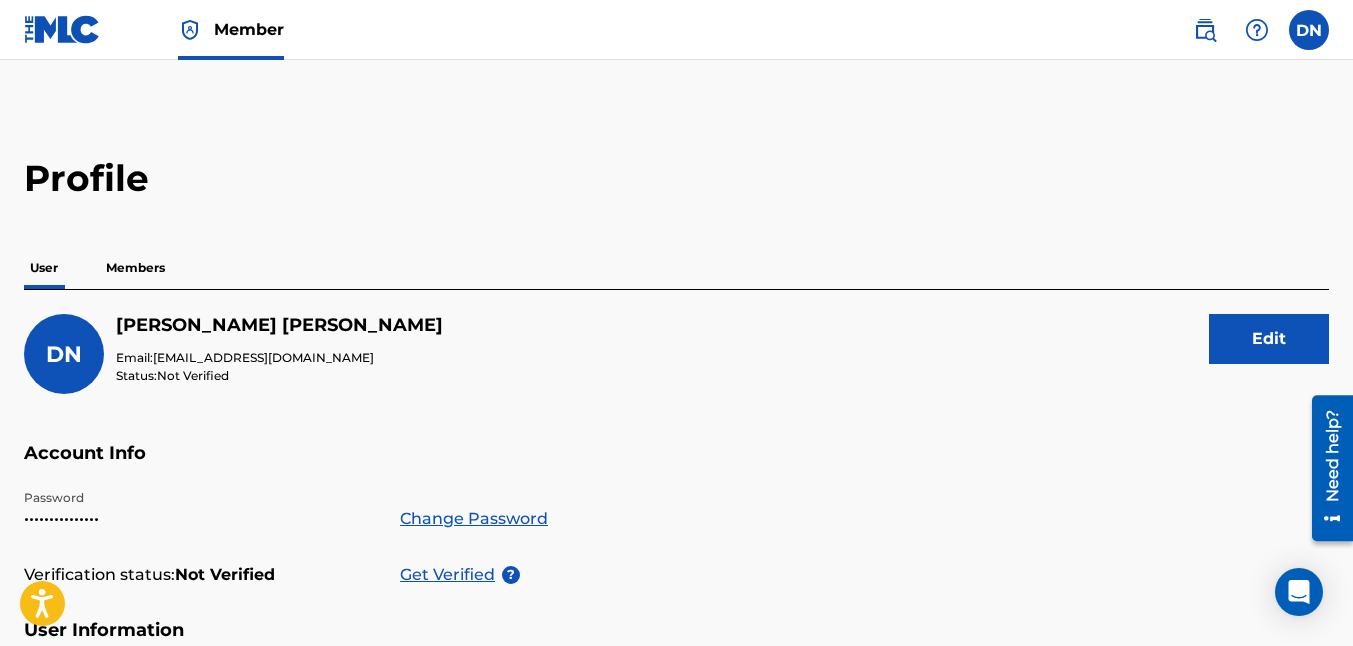 click on "Members" at bounding box center (135, 268) 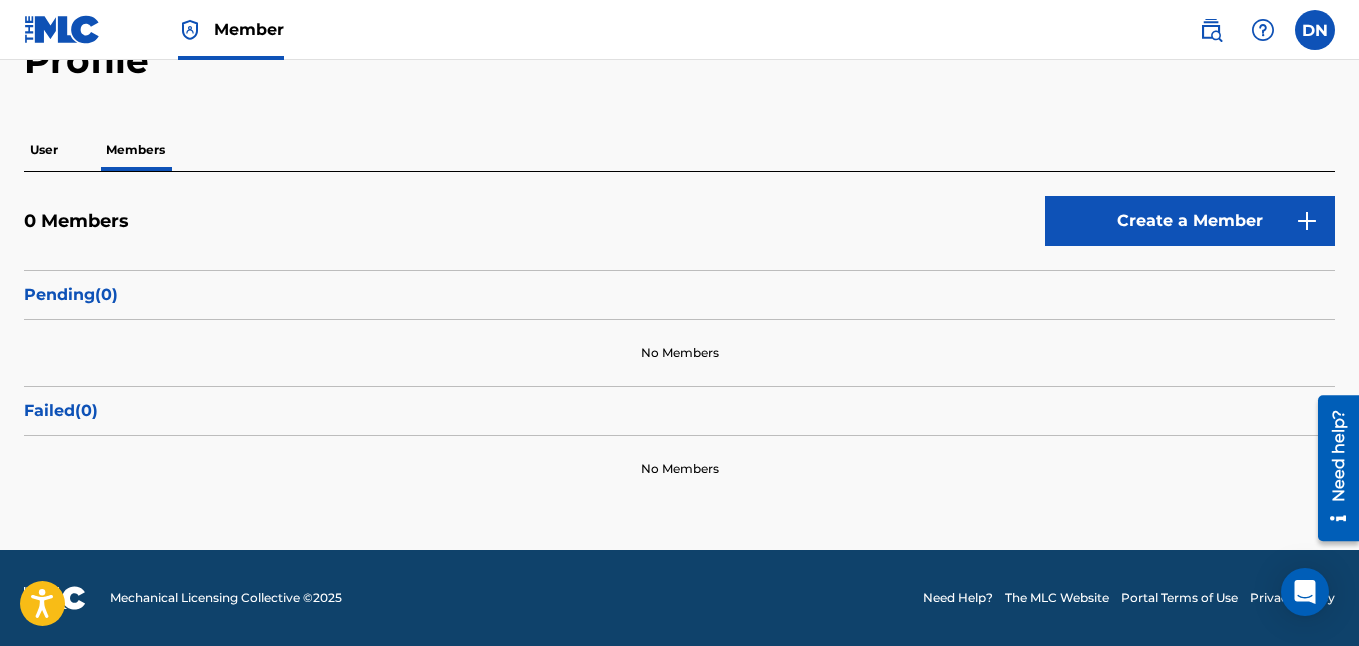 scroll, scrollTop: 0, scrollLeft: 0, axis: both 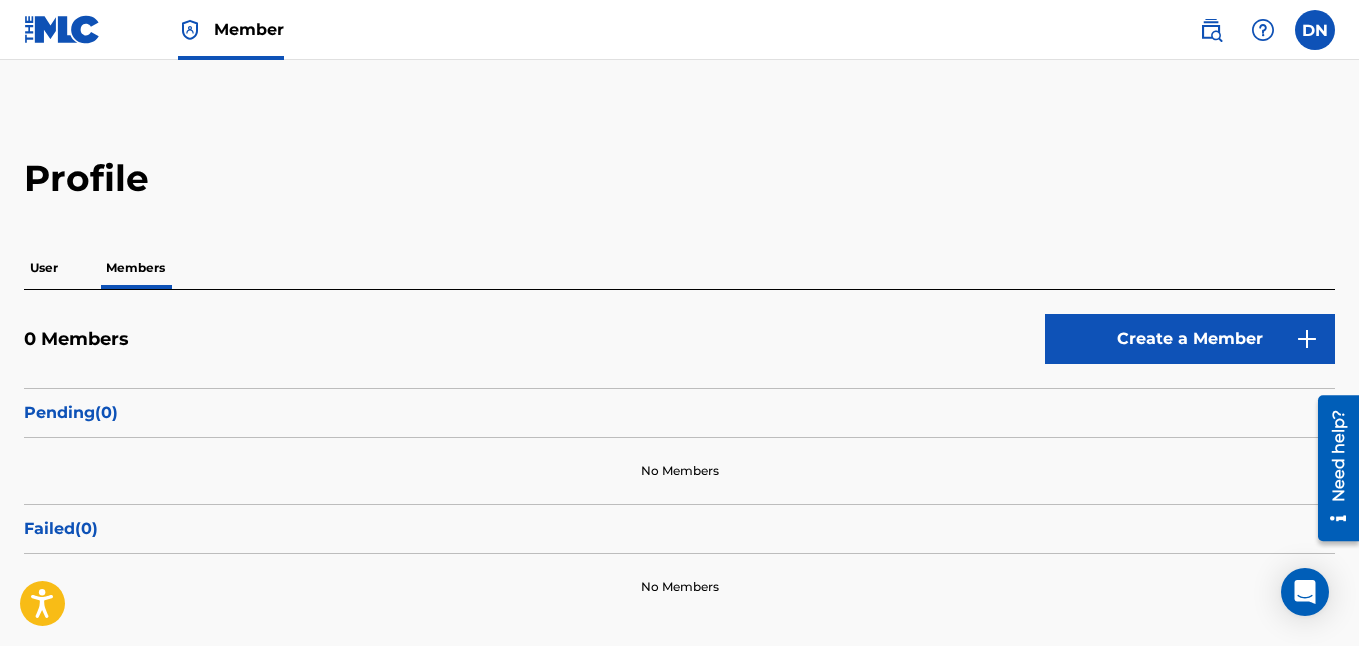 click on "User" at bounding box center (44, 268) 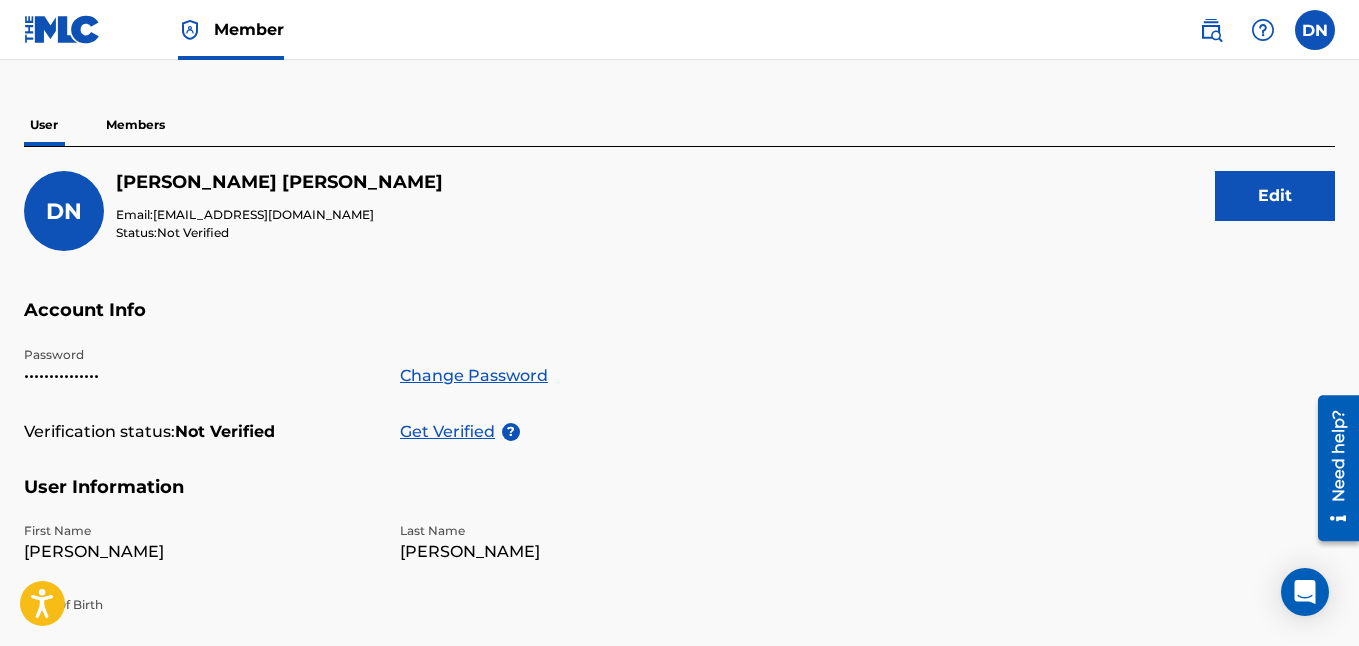 scroll, scrollTop: 219, scrollLeft: 0, axis: vertical 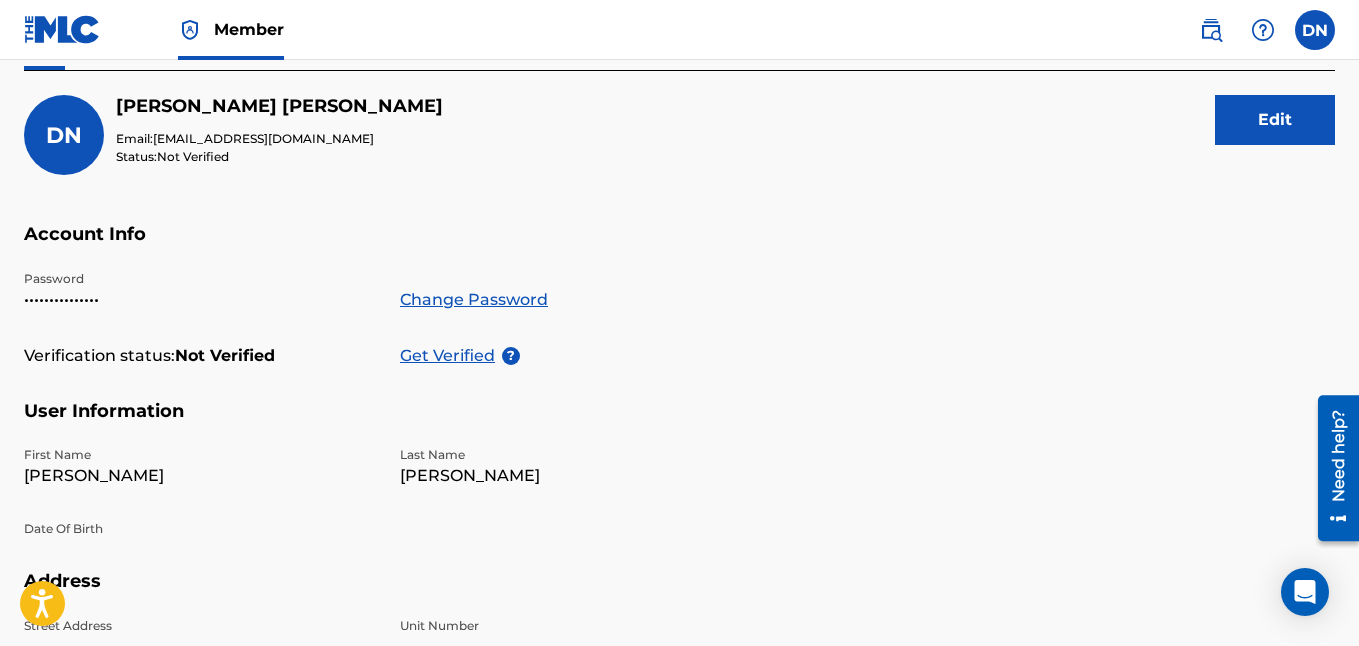 click on "Get Verified" at bounding box center (451, 356) 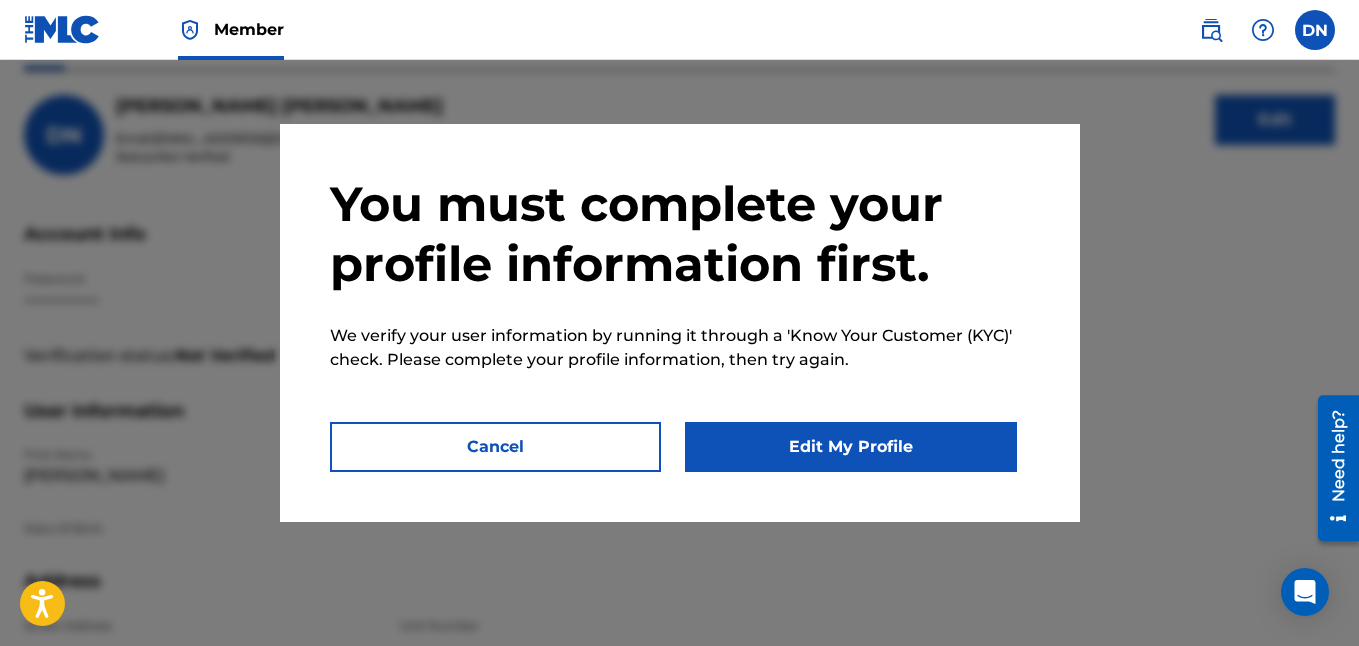 click on "Edit My Profile" at bounding box center [851, 447] 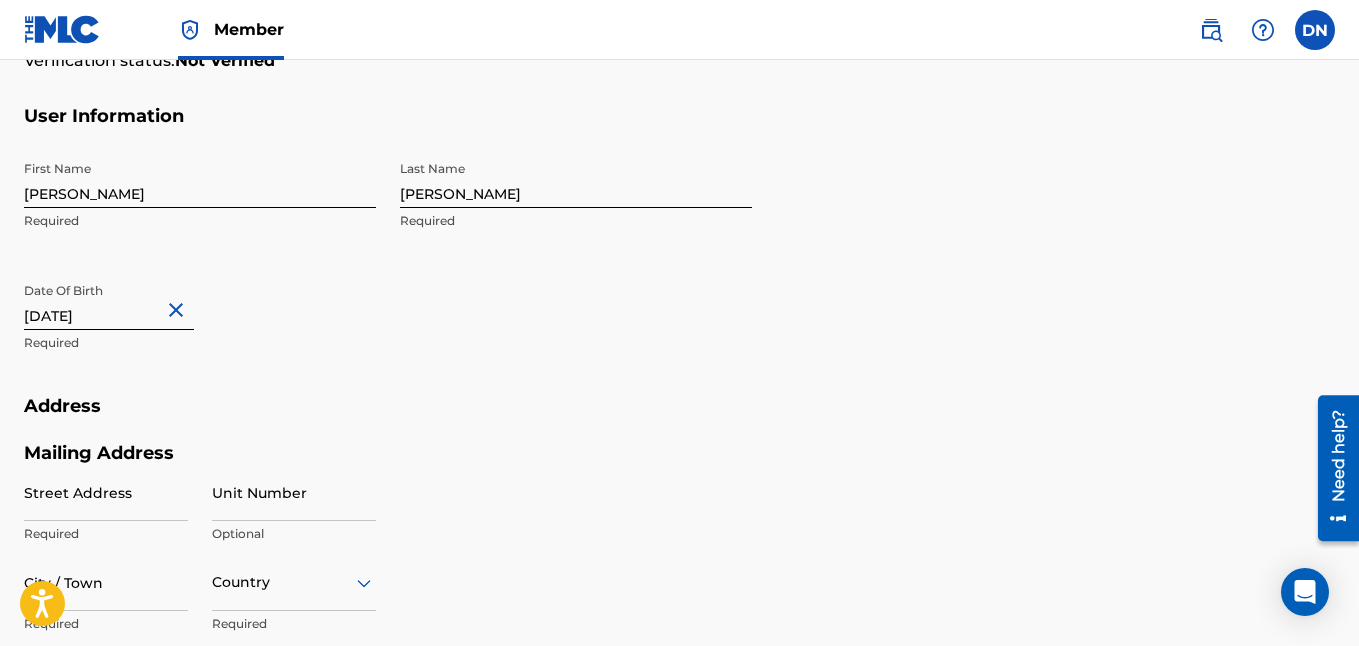 scroll, scrollTop: 494, scrollLeft: 0, axis: vertical 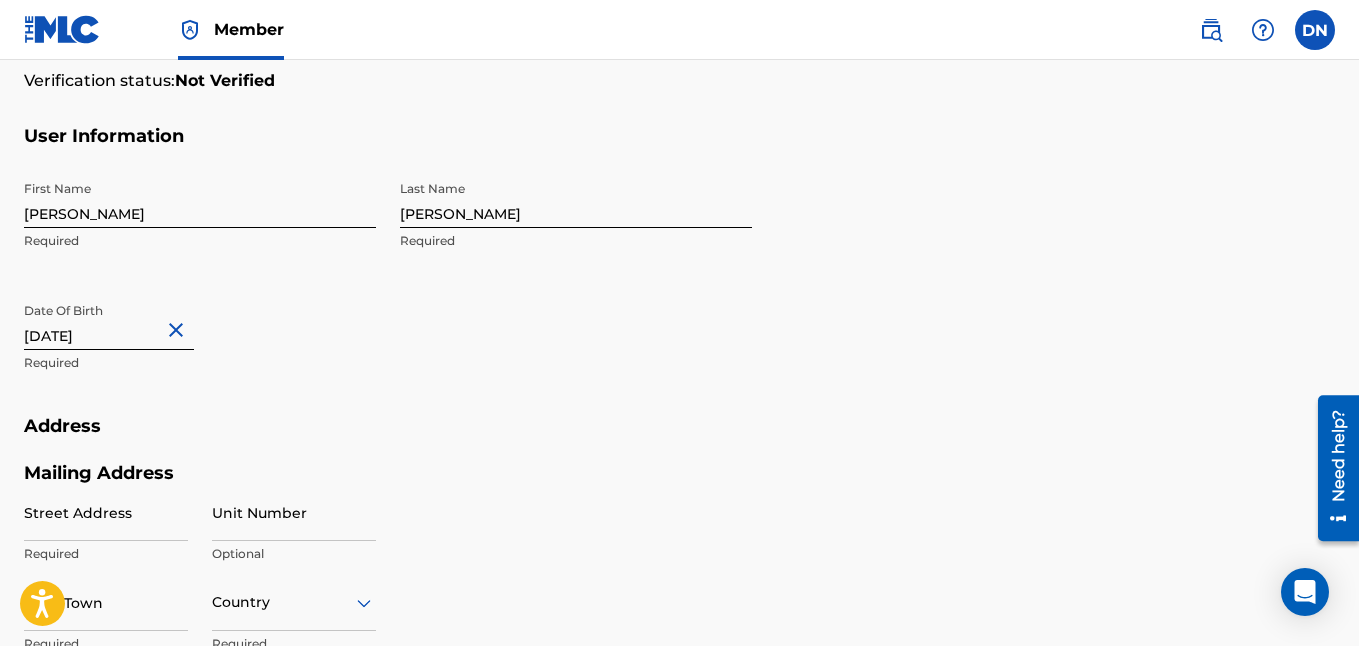 select on "6" 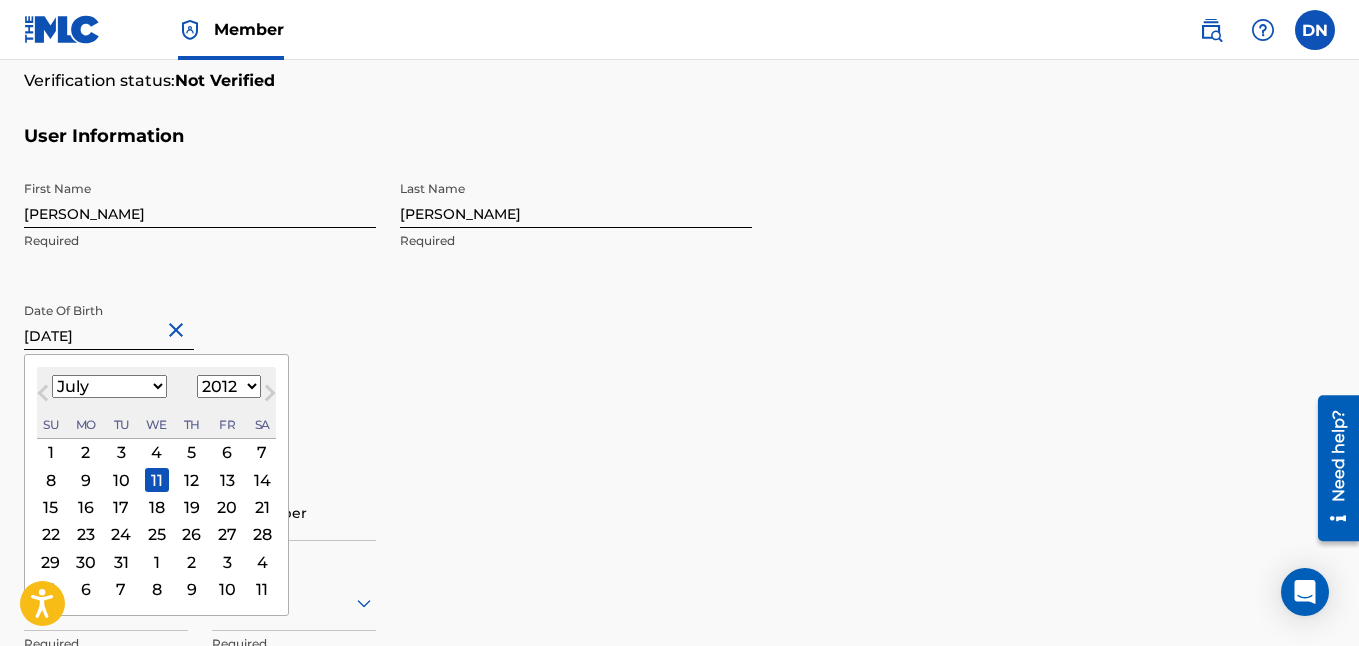 drag, startPoint x: 125, startPoint y: 334, endPoint x: 15, endPoint y: 327, distance: 110.2225 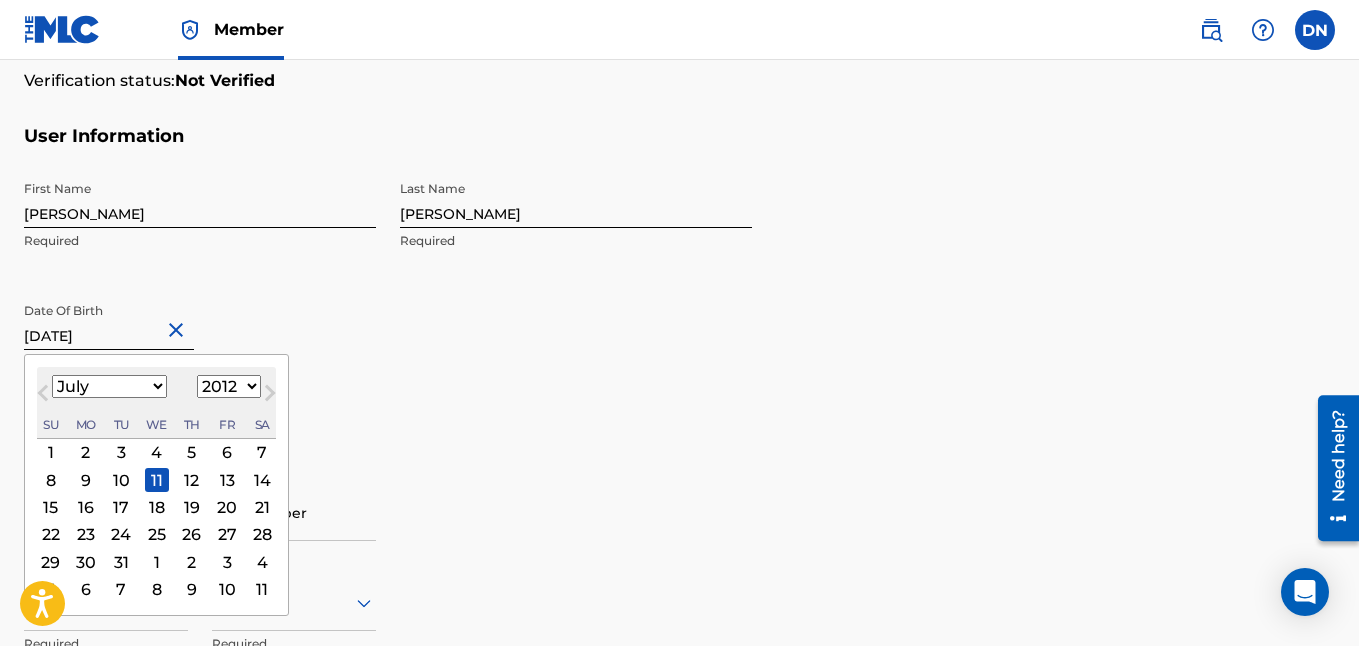 scroll, scrollTop: 491, scrollLeft: 0, axis: vertical 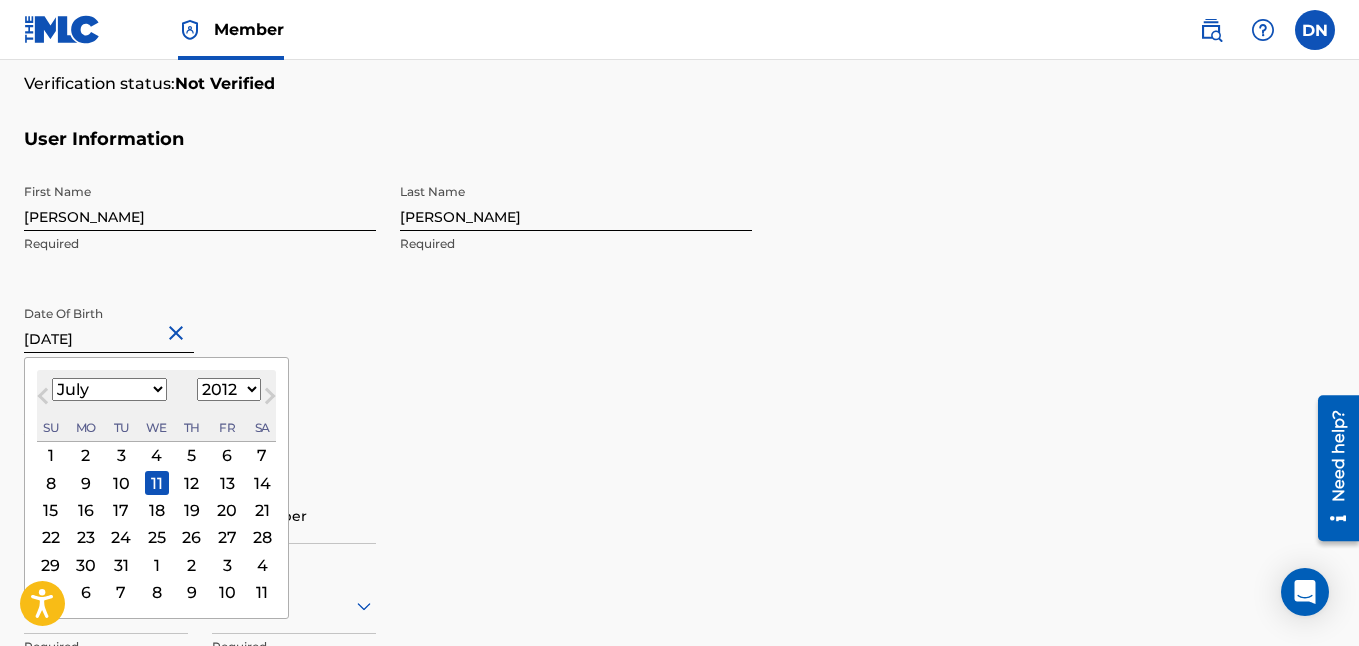 click on "7" at bounding box center (262, 456) 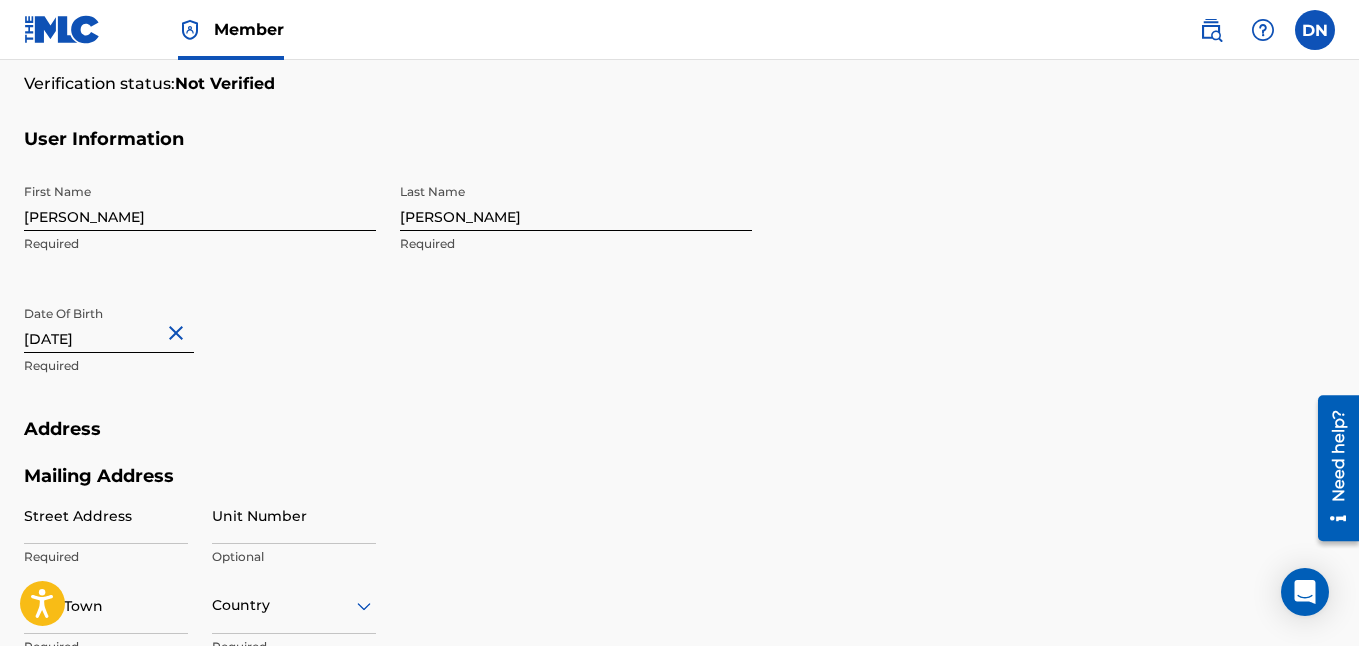 click on "[DATE]" at bounding box center (109, 324) 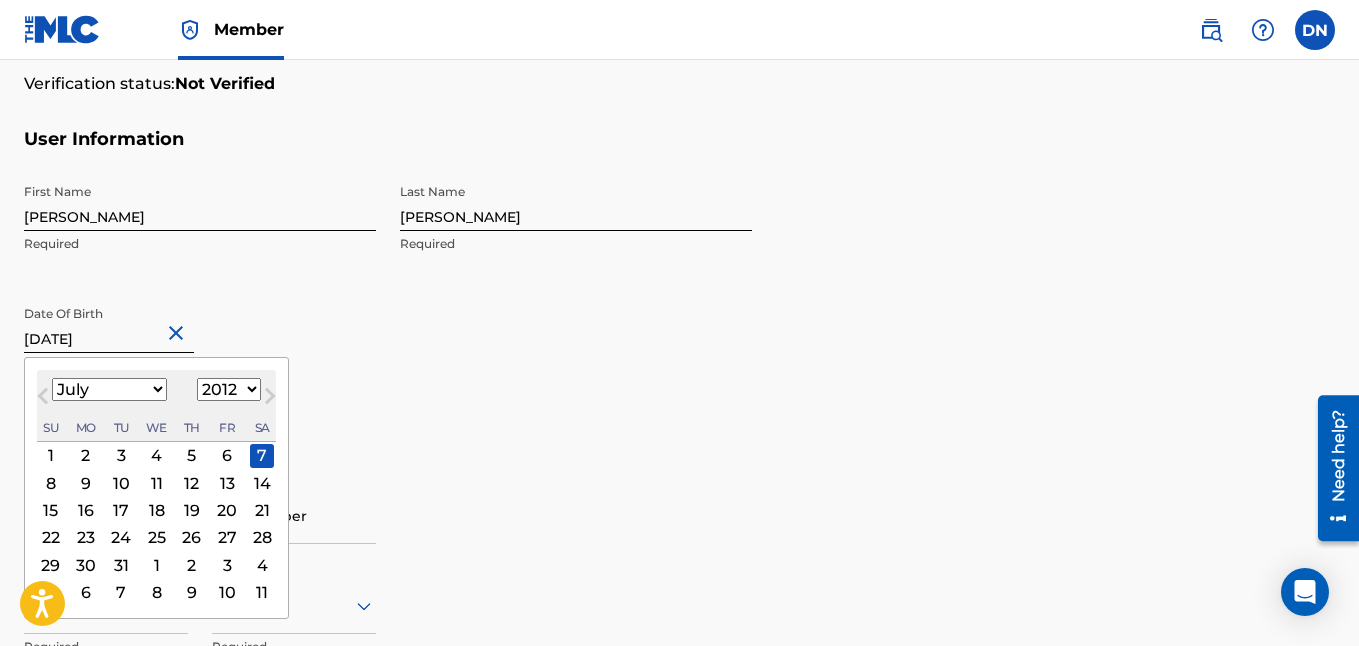 click on "January February March April May June July August September October November December" at bounding box center (109, 389) 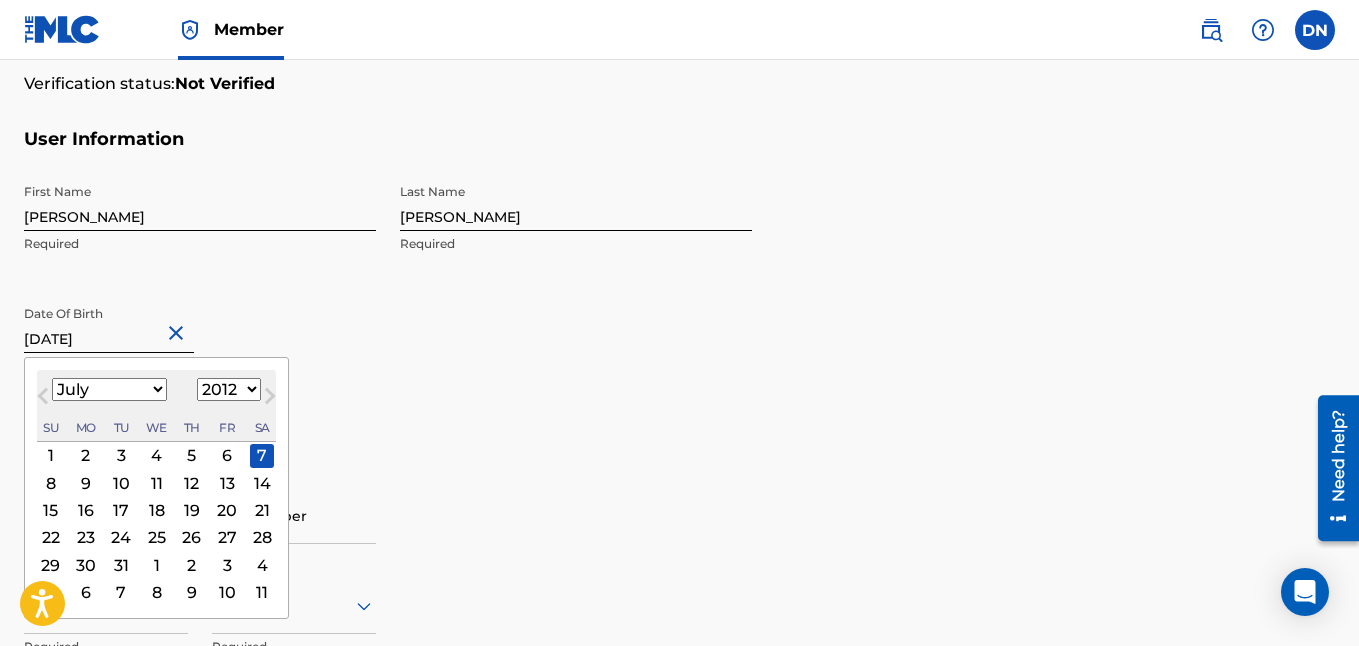 select on "11" 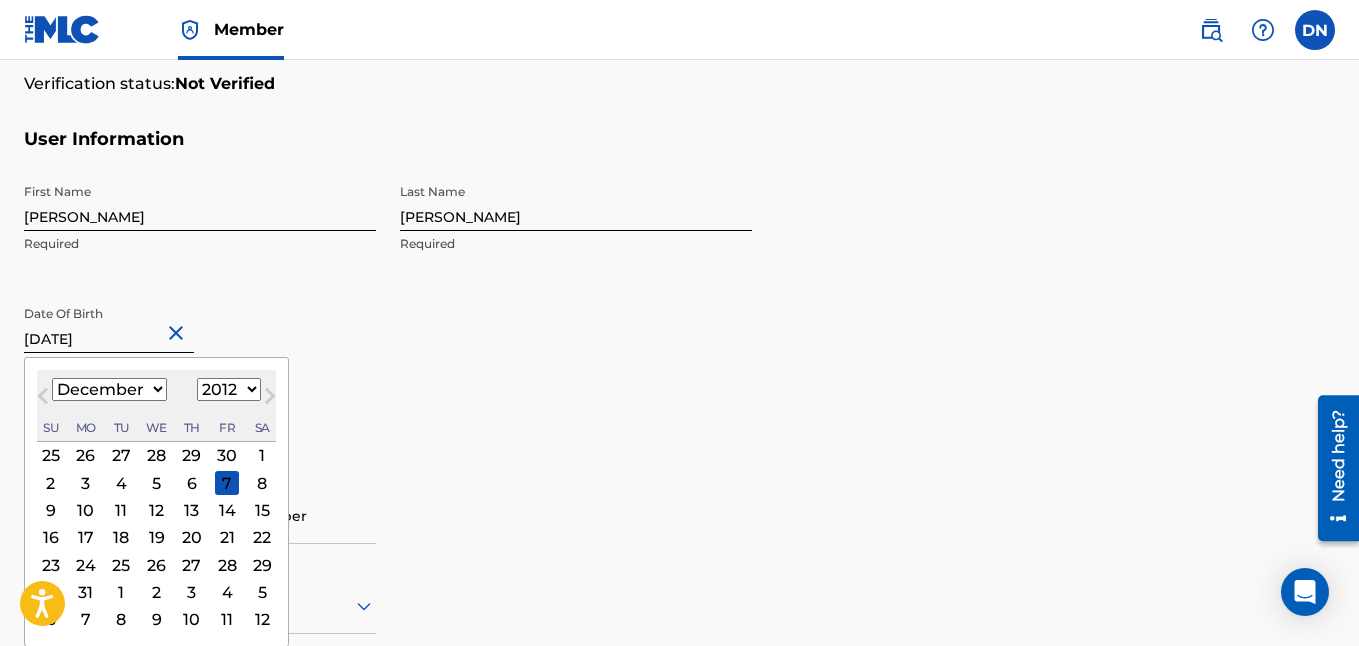 click on "1899 1900 1901 1902 1903 1904 1905 1906 1907 1908 1909 1910 1911 1912 1913 1914 1915 1916 1917 1918 1919 1920 1921 1922 1923 1924 1925 1926 1927 1928 1929 1930 1931 1932 1933 1934 1935 1936 1937 1938 1939 1940 1941 1942 1943 1944 1945 1946 1947 1948 1949 1950 1951 1952 1953 1954 1955 1956 1957 1958 1959 1960 1961 1962 1963 1964 1965 1966 1967 1968 1969 1970 1971 1972 1973 1974 1975 1976 1977 1978 1979 1980 1981 1982 1983 1984 1985 1986 1987 1988 1989 1990 1991 1992 1993 1994 1995 1996 1997 1998 1999 2000 2001 2002 2003 2004 2005 2006 2007 2008 2009 2010 2011 2012 2013 2014 2015 2016 2017 2018 2019 2020 2021 2022 2023 2024 2025 2026 2027 2028 2029 2030 2031 2032 2033 2034 2035 2036 2037 2038 2039 2040 2041 2042 2043 2044 2045 2046 2047 2048 2049 2050 2051 2052 2053 2054 2055 2056 2057 2058 2059 2060 2061 2062 2063 2064 2065 2066 2067 2068 2069 2070 2071 2072 2073 2074 2075 2076 2077 2078 2079 2080 2081 2082 2083 2084 2085 2086 2087 2088 2089 2090 2091 2092 2093 2094 2095 2096 2097 2098 2099 2100" at bounding box center (229, 389) 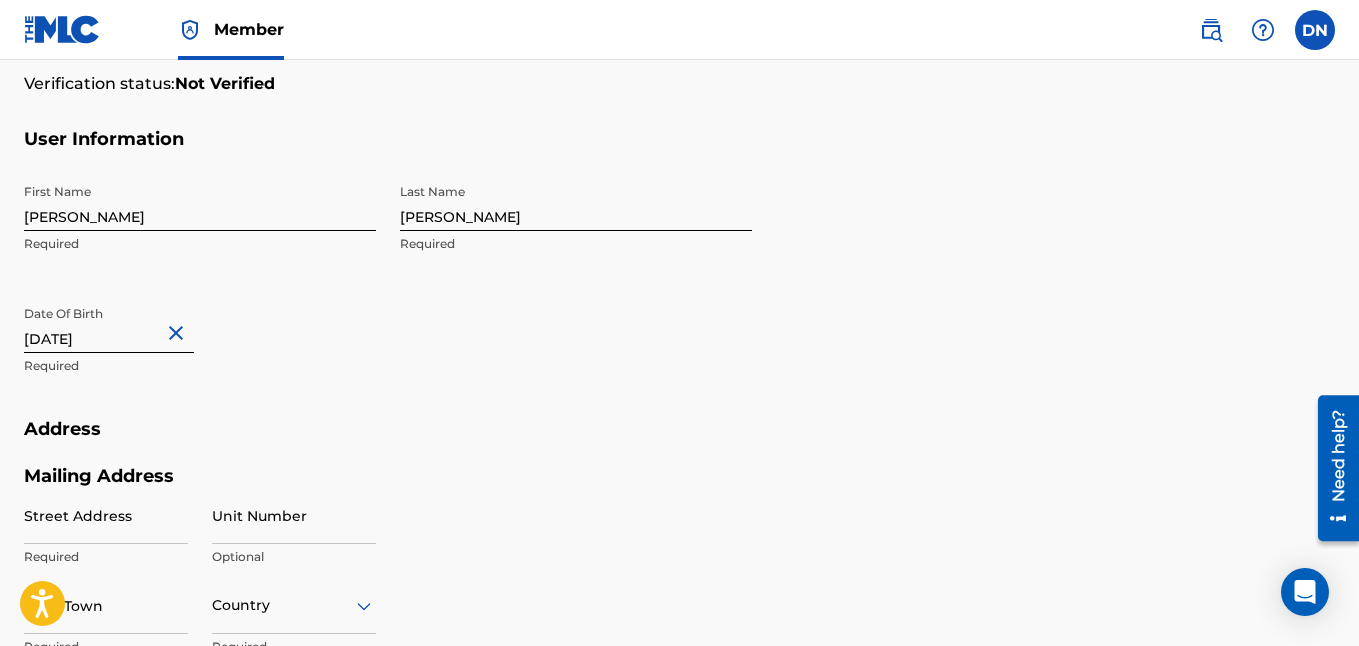 click on "Address" at bounding box center (679, 441) 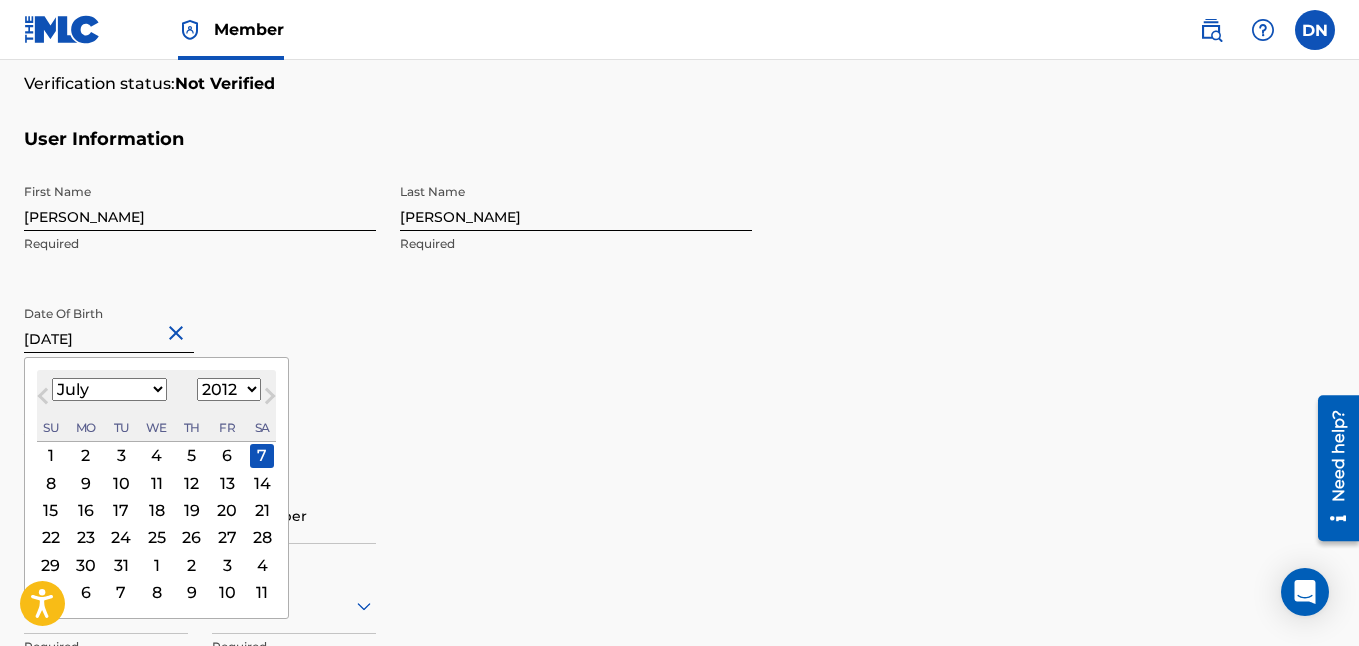 click on "[DATE]" at bounding box center (109, 324) 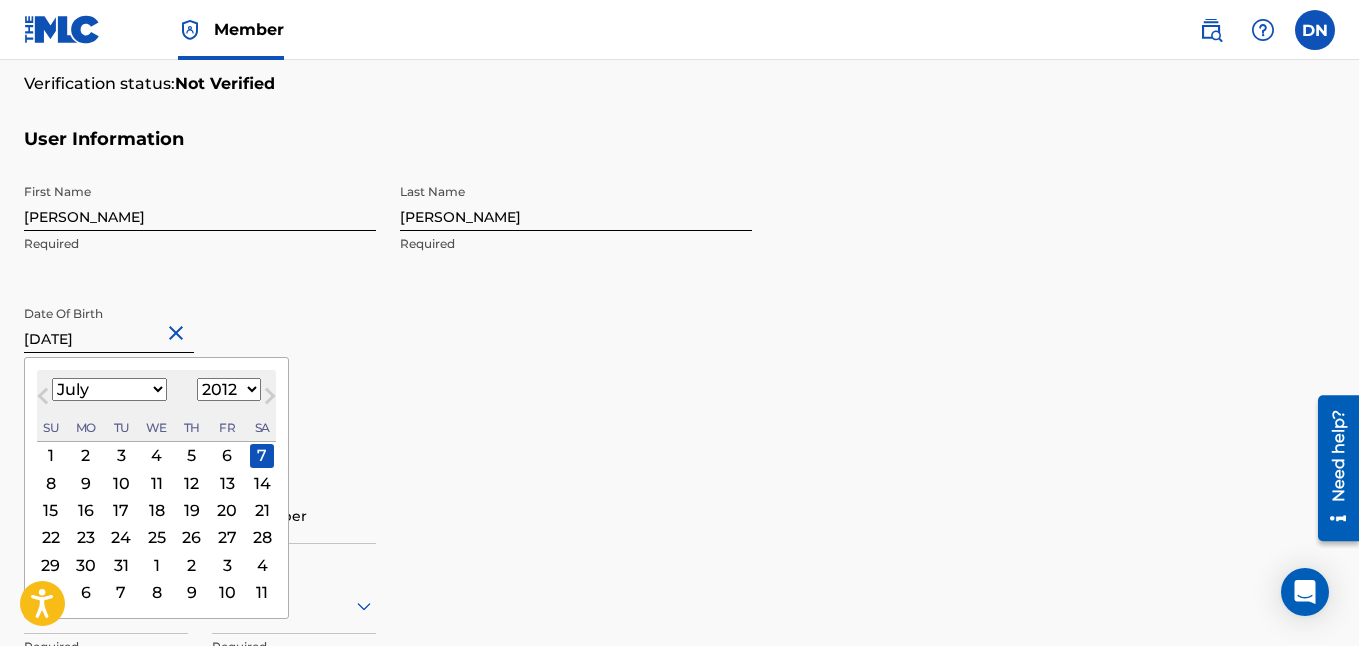 click on "January February March April May June July August September October November December" at bounding box center (109, 389) 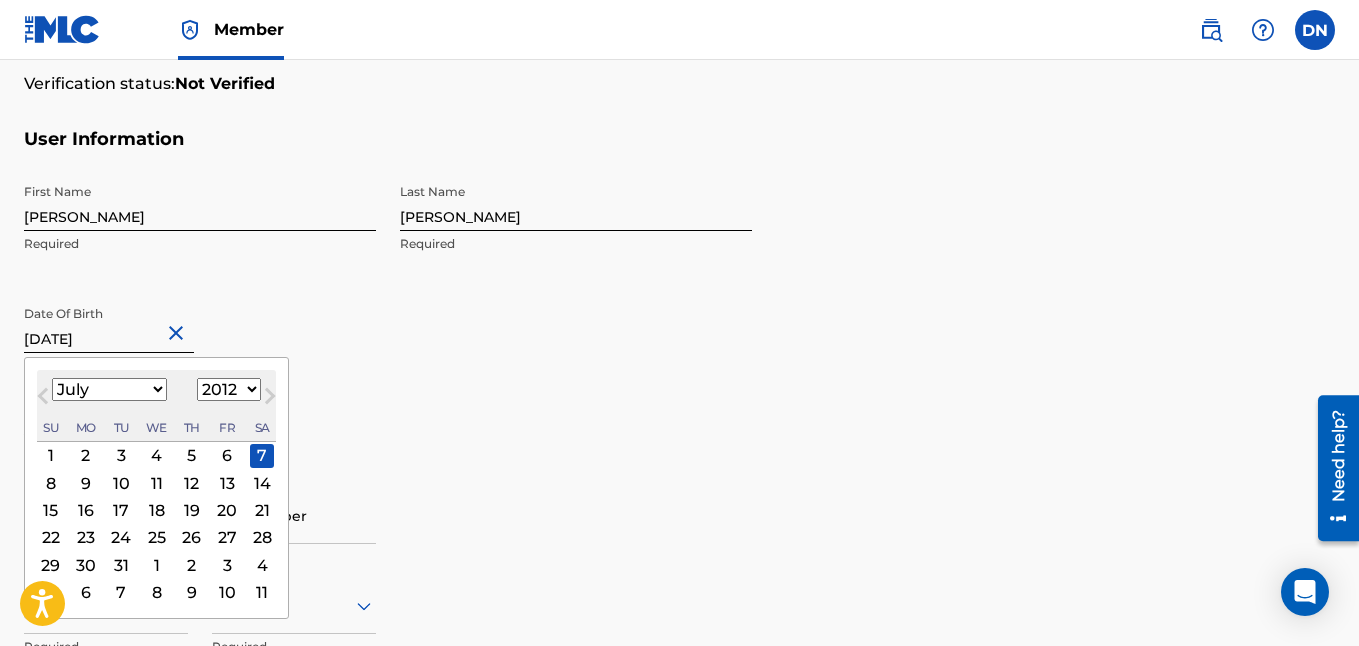 select on "11" 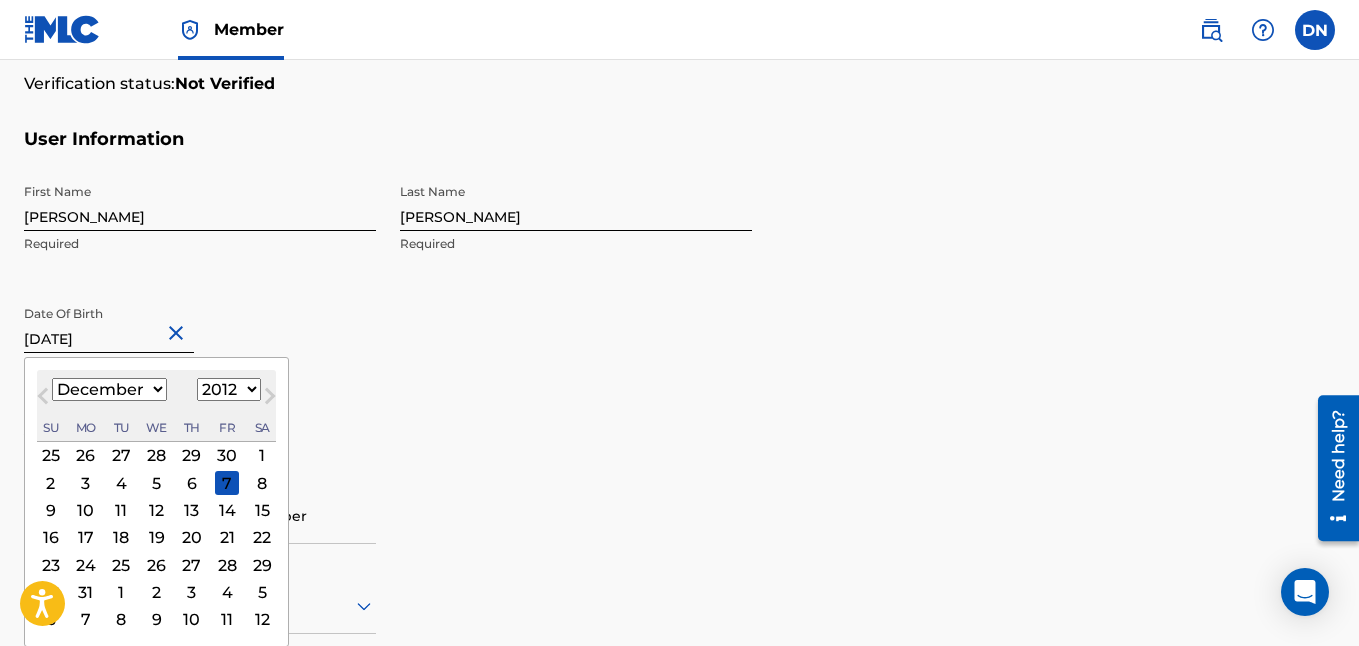 click on "1899 1900 1901 1902 1903 1904 1905 1906 1907 1908 1909 1910 1911 1912 1913 1914 1915 1916 1917 1918 1919 1920 1921 1922 1923 1924 1925 1926 1927 1928 1929 1930 1931 1932 1933 1934 1935 1936 1937 1938 1939 1940 1941 1942 1943 1944 1945 1946 1947 1948 1949 1950 1951 1952 1953 1954 1955 1956 1957 1958 1959 1960 1961 1962 1963 1964 1965 1966 1967 1968 1969 1970 1971 1972 1973 1974 1975 1976 1977 1978 1979 1980 1981 1982 1983 1984 1985 1986 1987 1988 1989 1990 1991 1992 1993 1994 1995 1996 1997 1998 1999 2000 2001 2002 2003 2004 2005 2006 2007 2008 2009 2010 2011 2012 2013 2014 2015 2016 2017 2018 2019 2020 2021 2022 2023 2024 2025 2026 2027 2028 2029 2030 2031 2032 2033 2034 2035 2036 2037 2038 2039 2040 2041 2042 2043 2044 2045 2046 2047 2048 2049 2050 2051 2052 2053 2054 2055 2056 2057 2058 2059 2060 2061 2062 2063 2064 2065 2066 2067 2068 2069 2070 2071 2072 2073 2074 2075 2076 2077 2078 2079 2080 2081 2082 2083 2084 2085 2086 2087 2088 2089 2090 2091 2092 2093 2094 2095 2096 2097 2098 2099 2100" at bounding box center [229, 389] 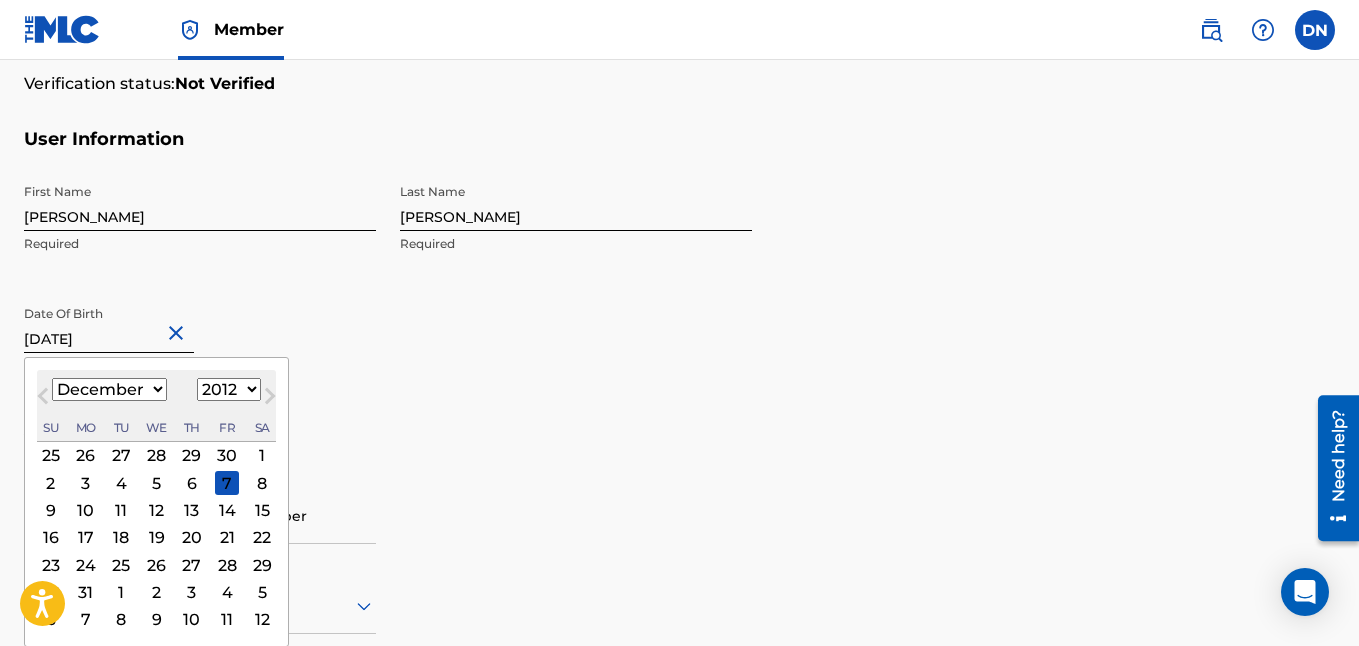 select on "1989" 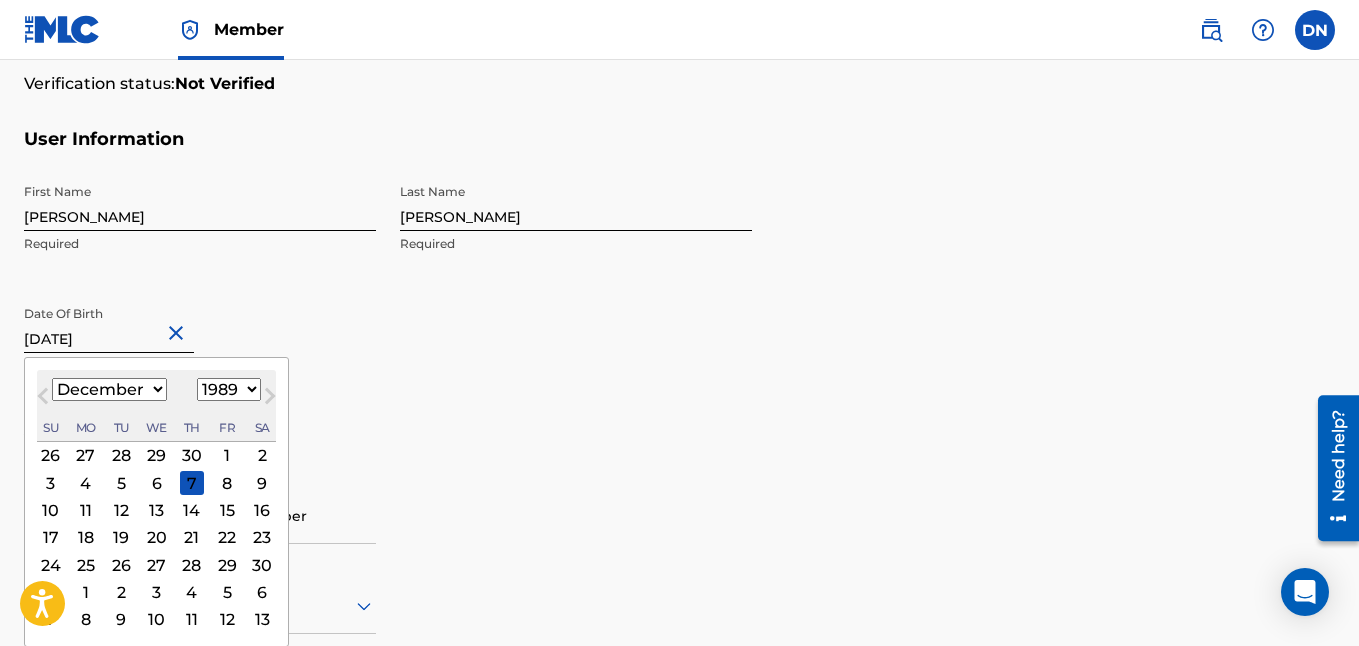 click on "7" at bounding box center (192, 483) 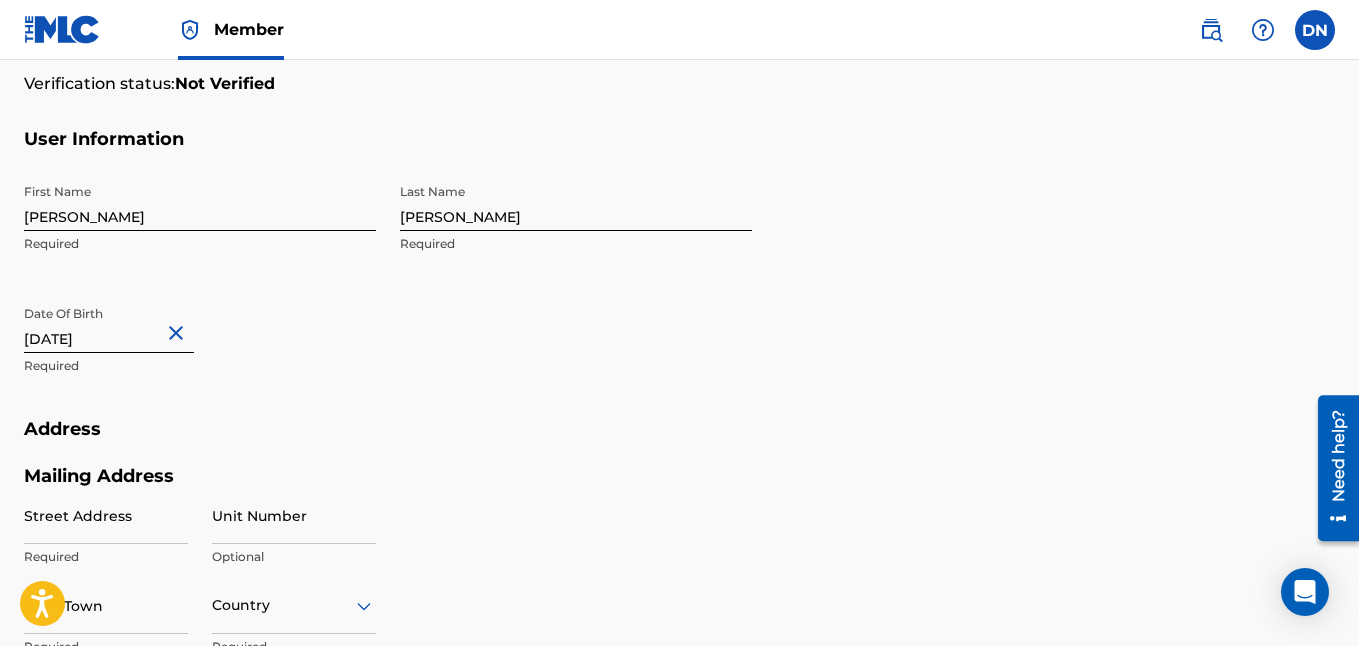 click on "Required" at bounding box center [200, 366] 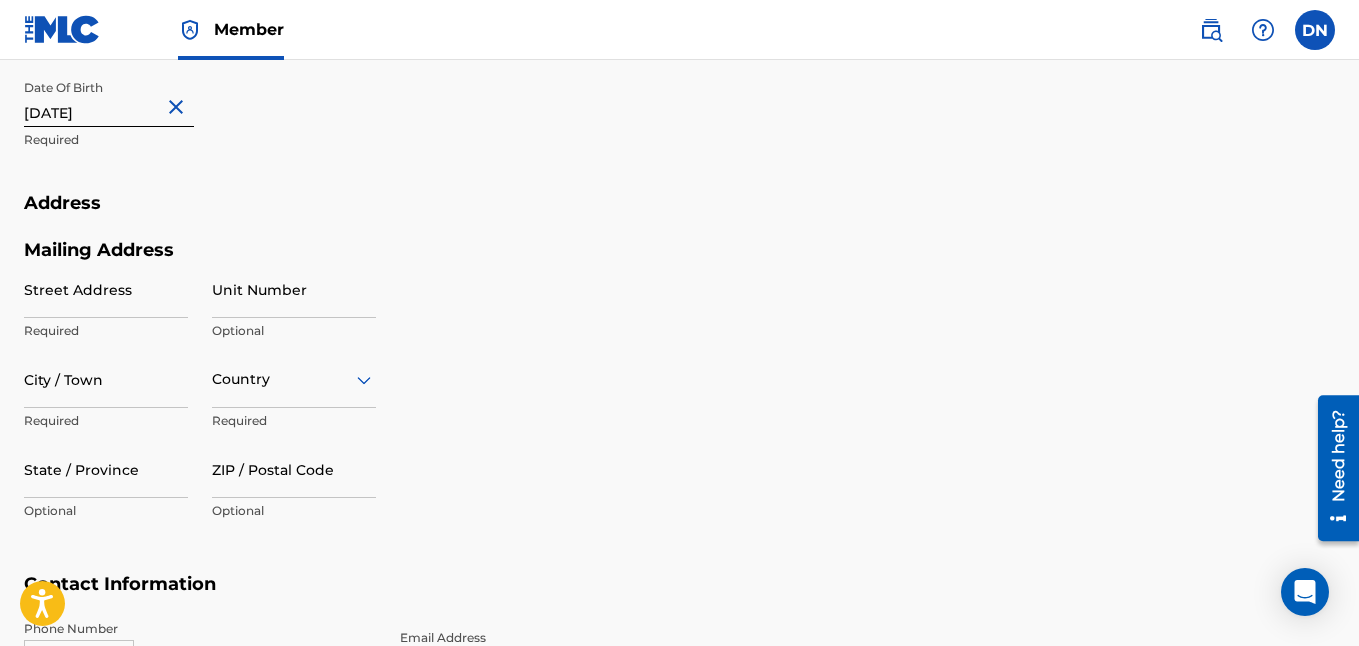 scroll, scrollTop: 720, scrollLeft: 0, axis: vertical 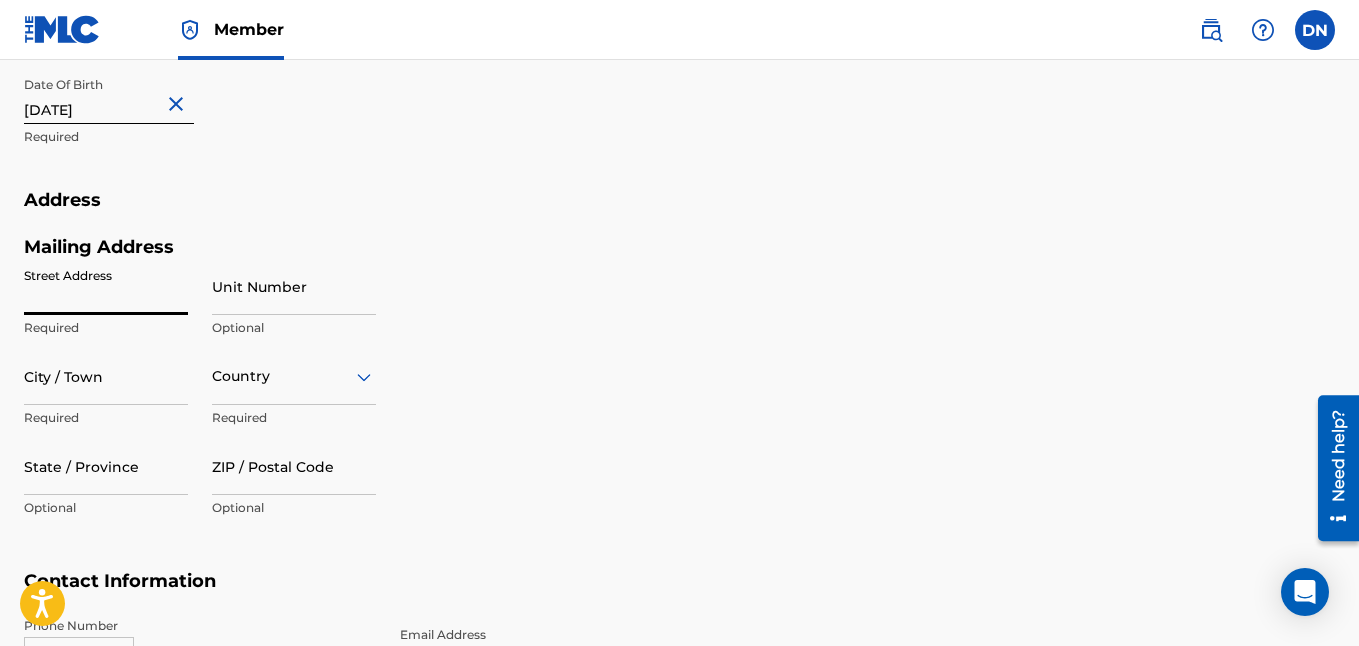 click on "Street Address" at bounding box center (106, 286) 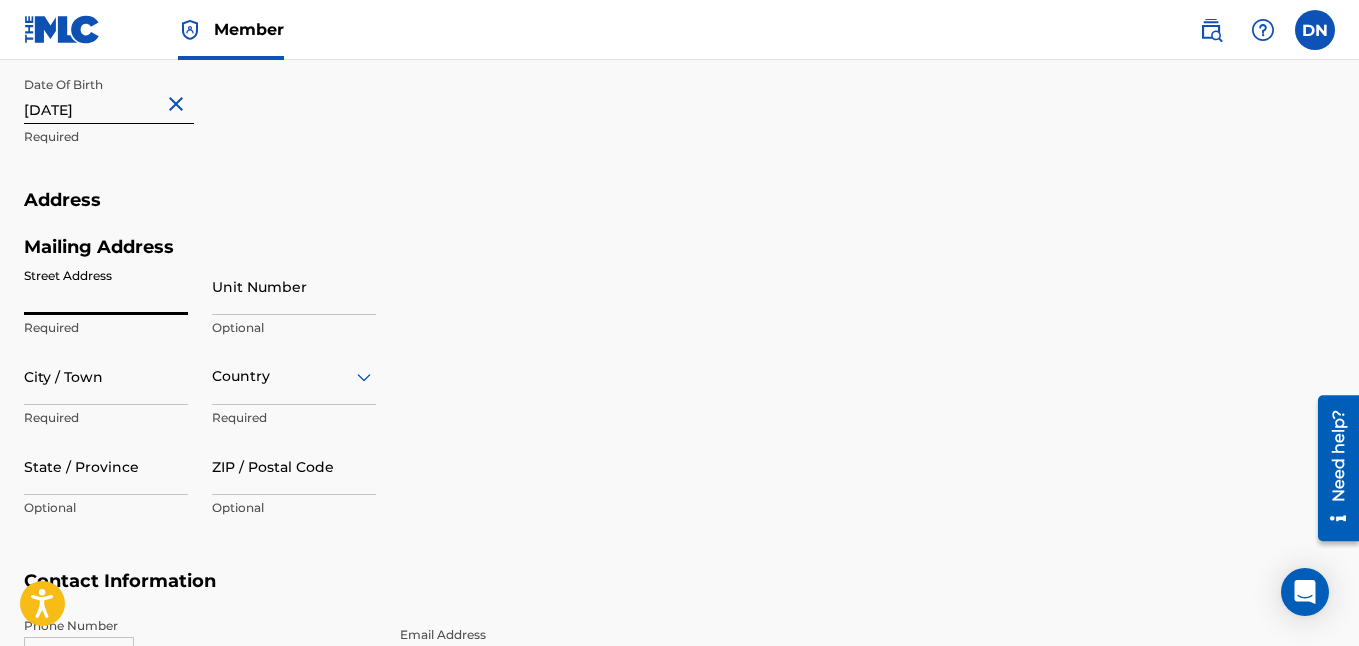 type on "[STREET_ADDRESS]" 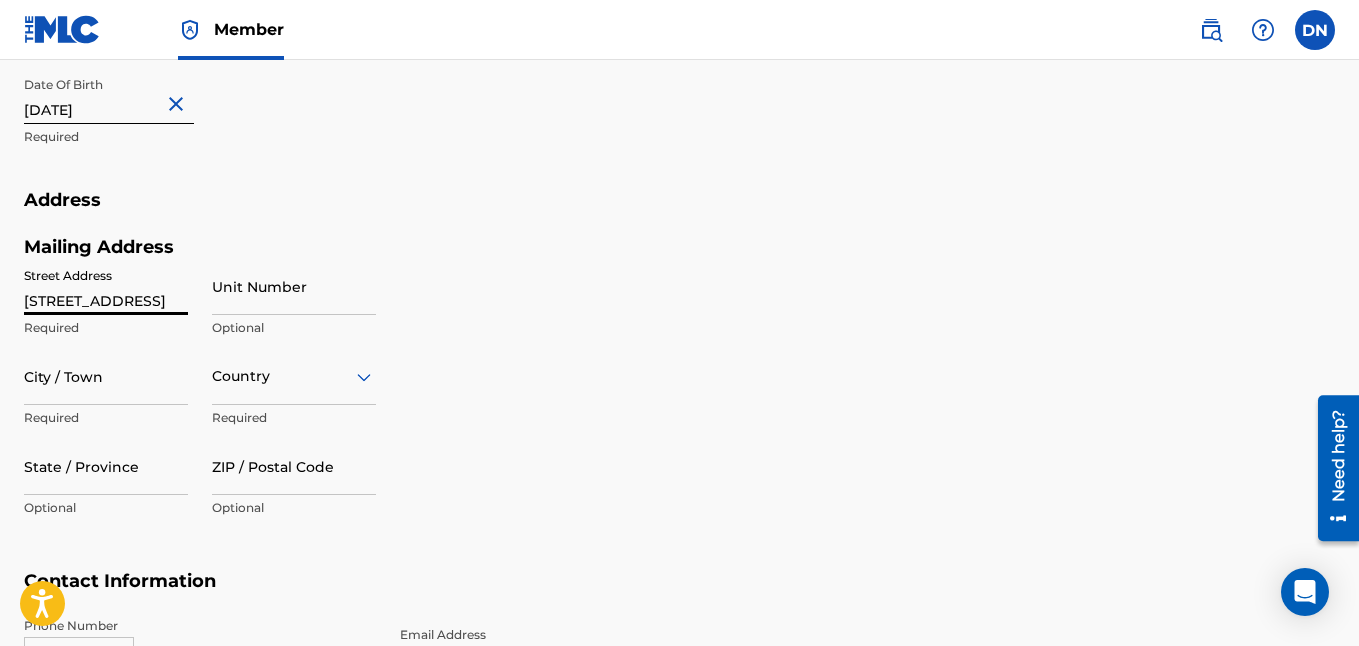 type on "[GEOGRAPHIC_DATA]" 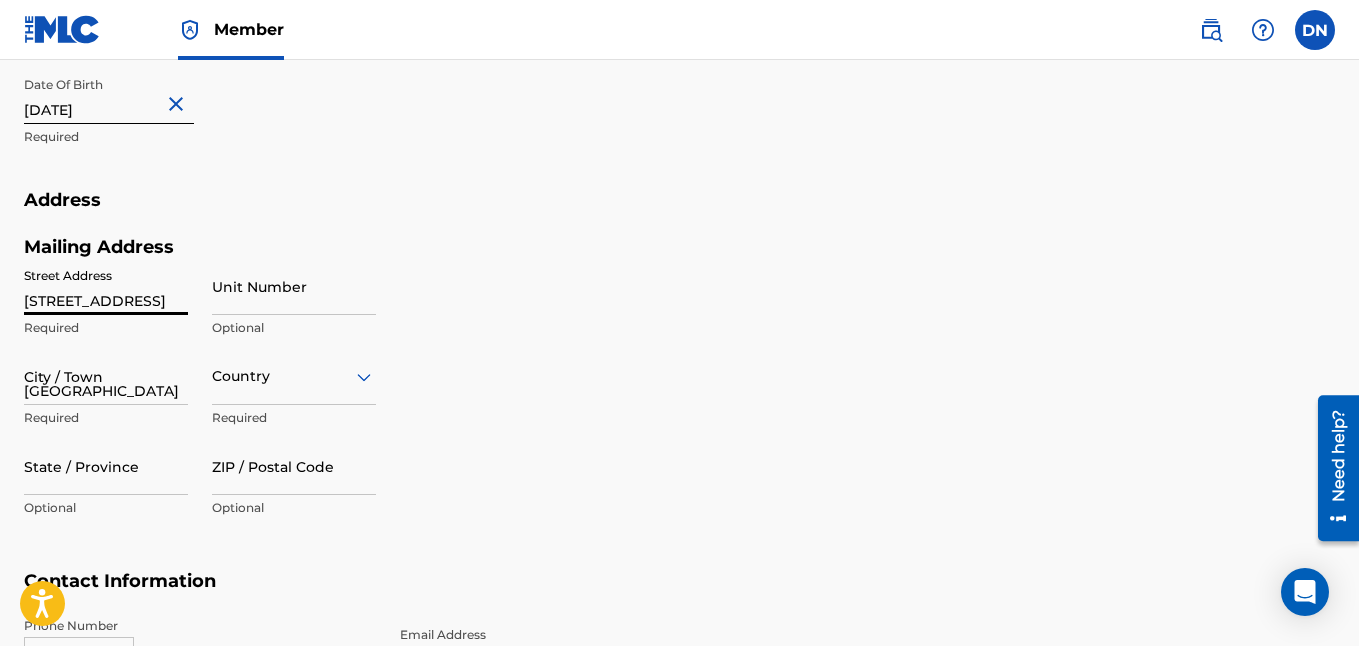 type on "[GEOGRAPHIC_DATA]" 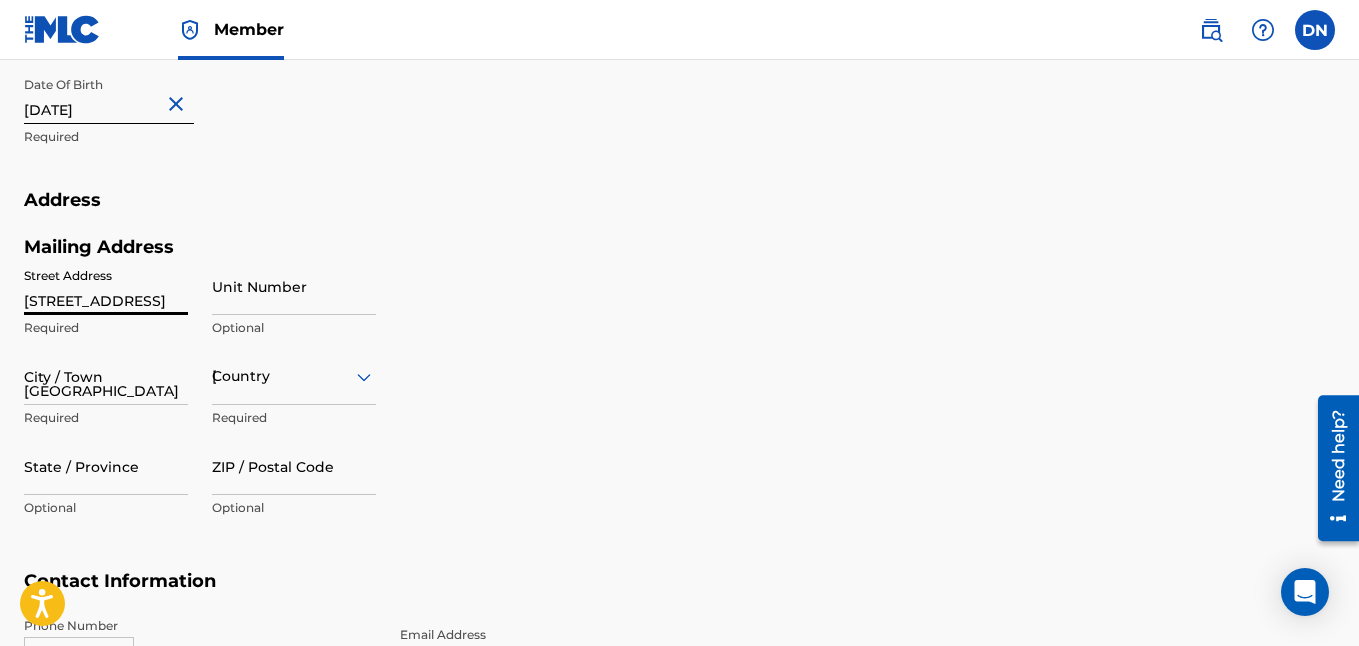 type on "[GEOGRAPHIC_DATA]" 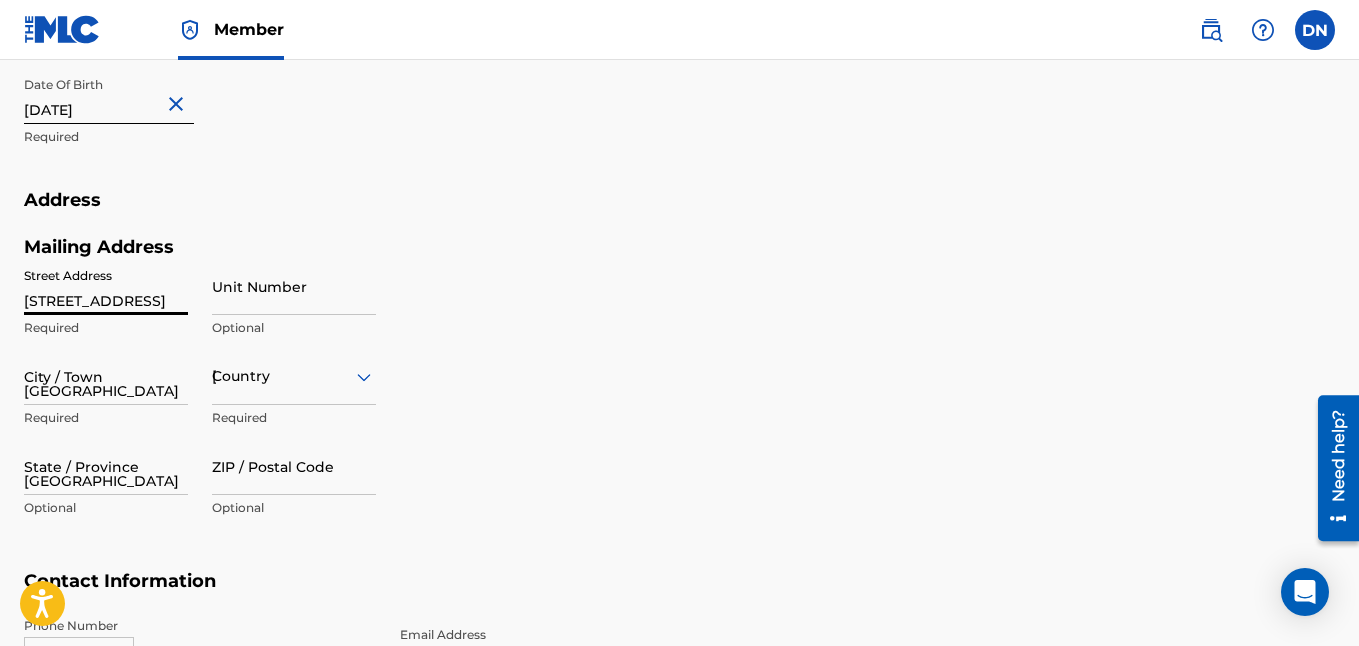 type on "76116" 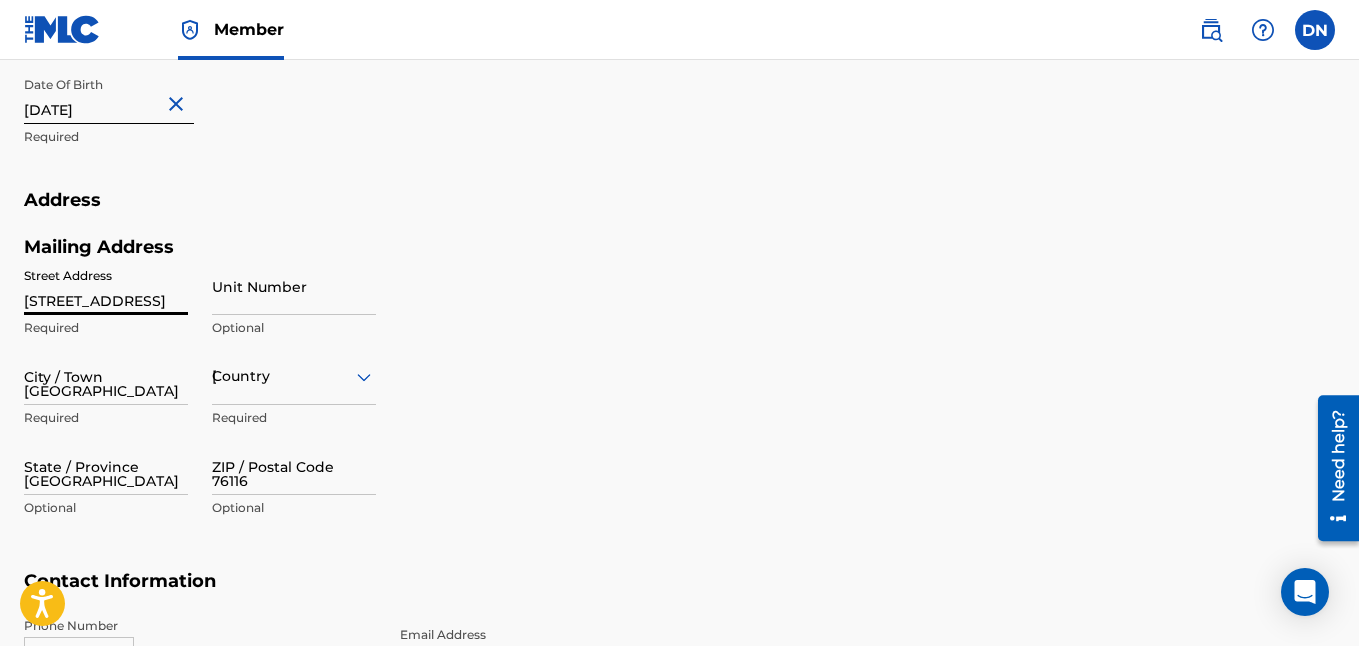 type on "1" 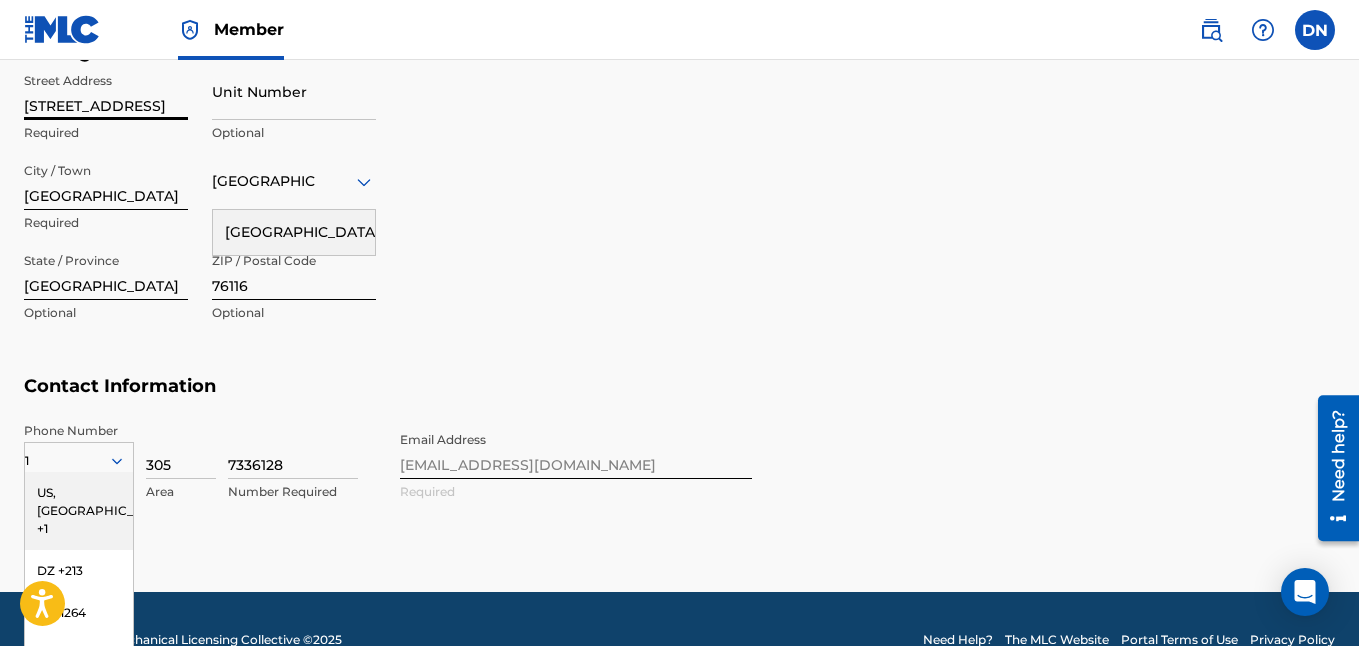 scroll, scrollTop: 907, scrollLeft: 0, axis: vertical 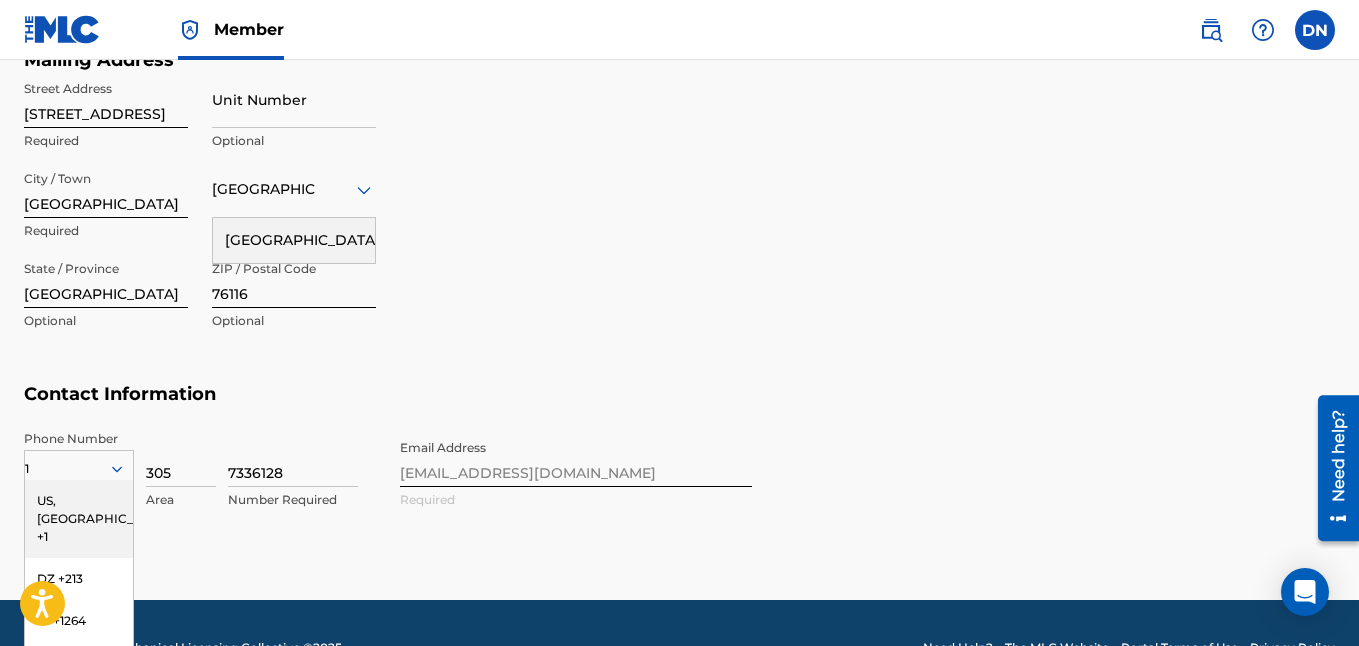 click on "US, [GEOGRAPHIC_DATA] +1" at bounding box center (79, 519) 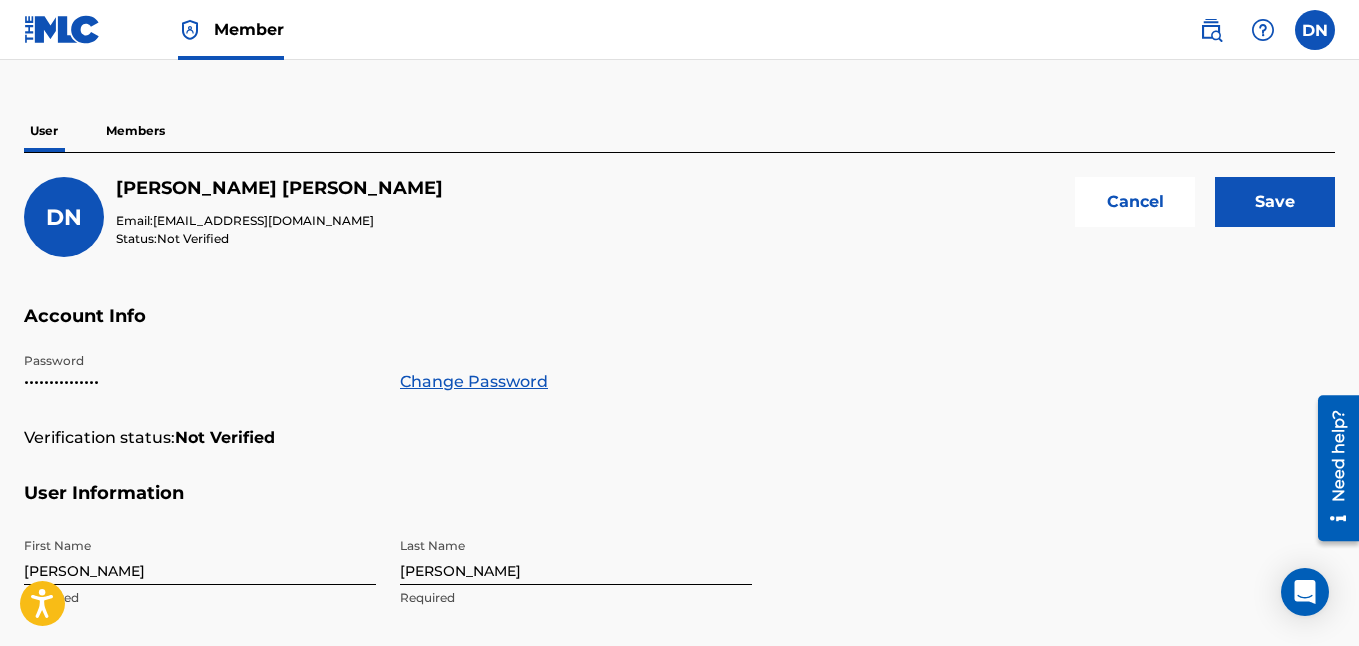 scroll, scrollTop: 0, scrollLeft: 0, axis: both 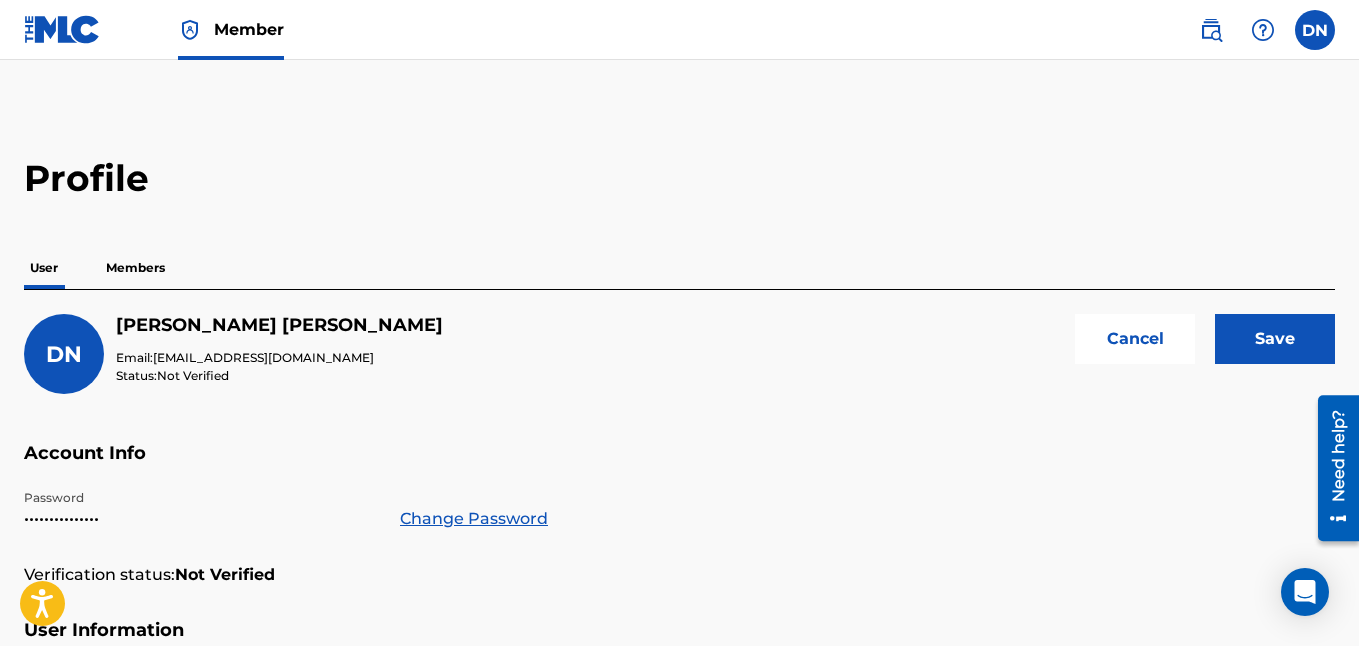 click on "Save" at bounding box center [1275, 339] 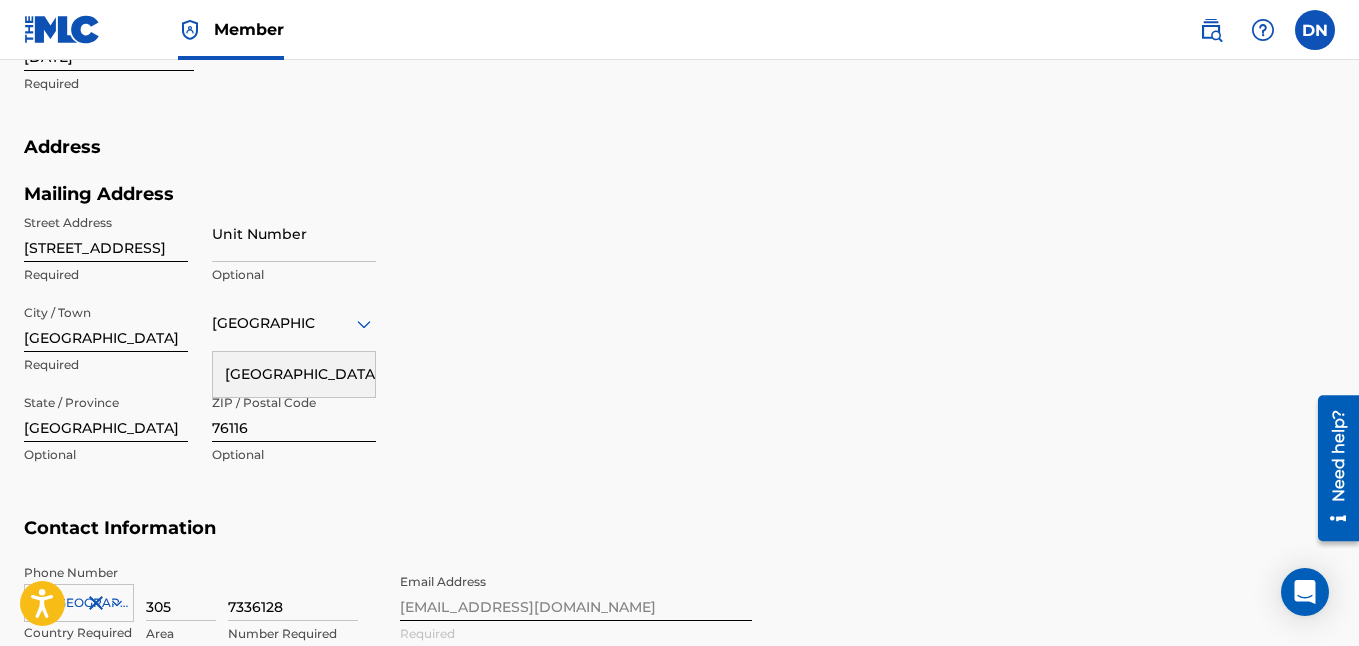 type 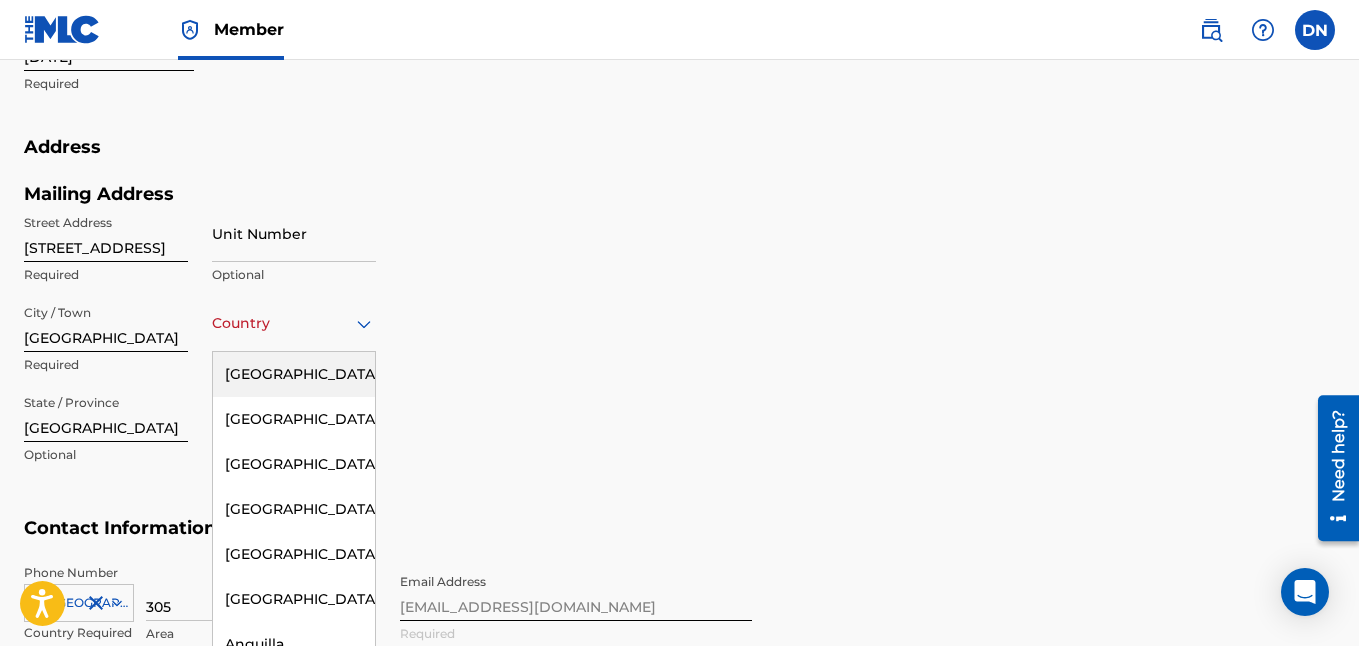 click at bounding box center [294, 323] 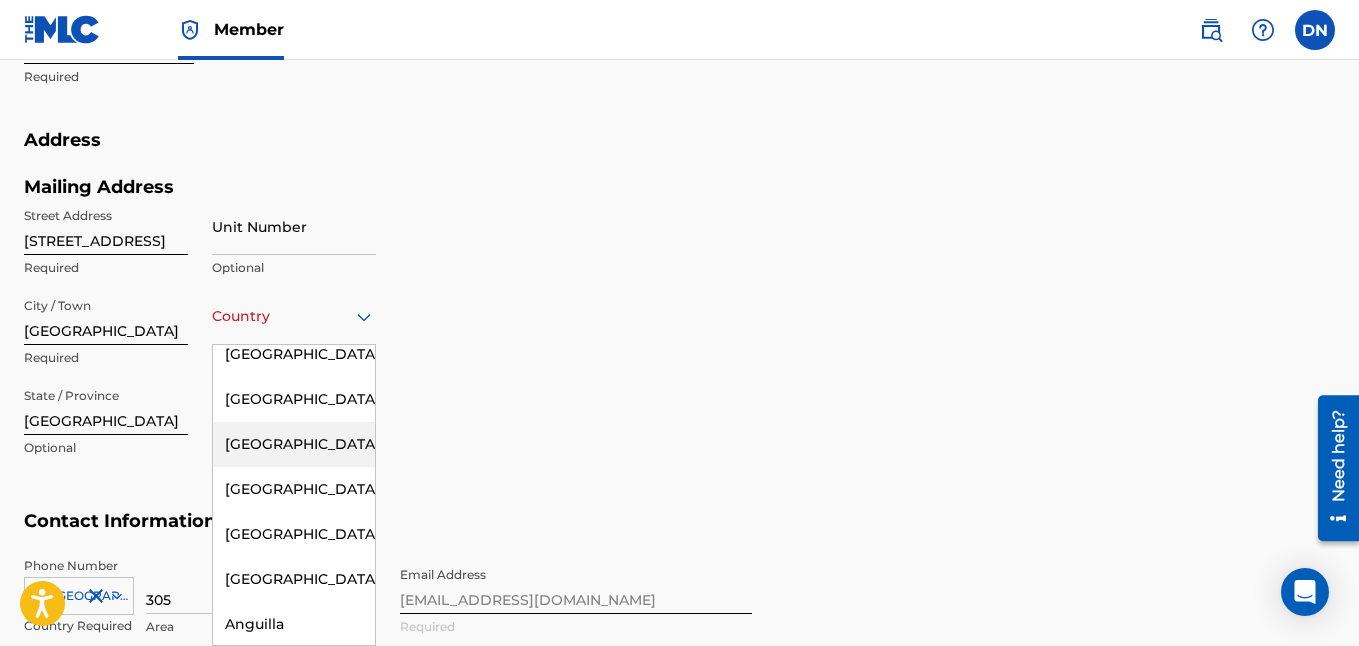 scroll, scrollTop: 11, scrollLeft: 0, axis: vertical 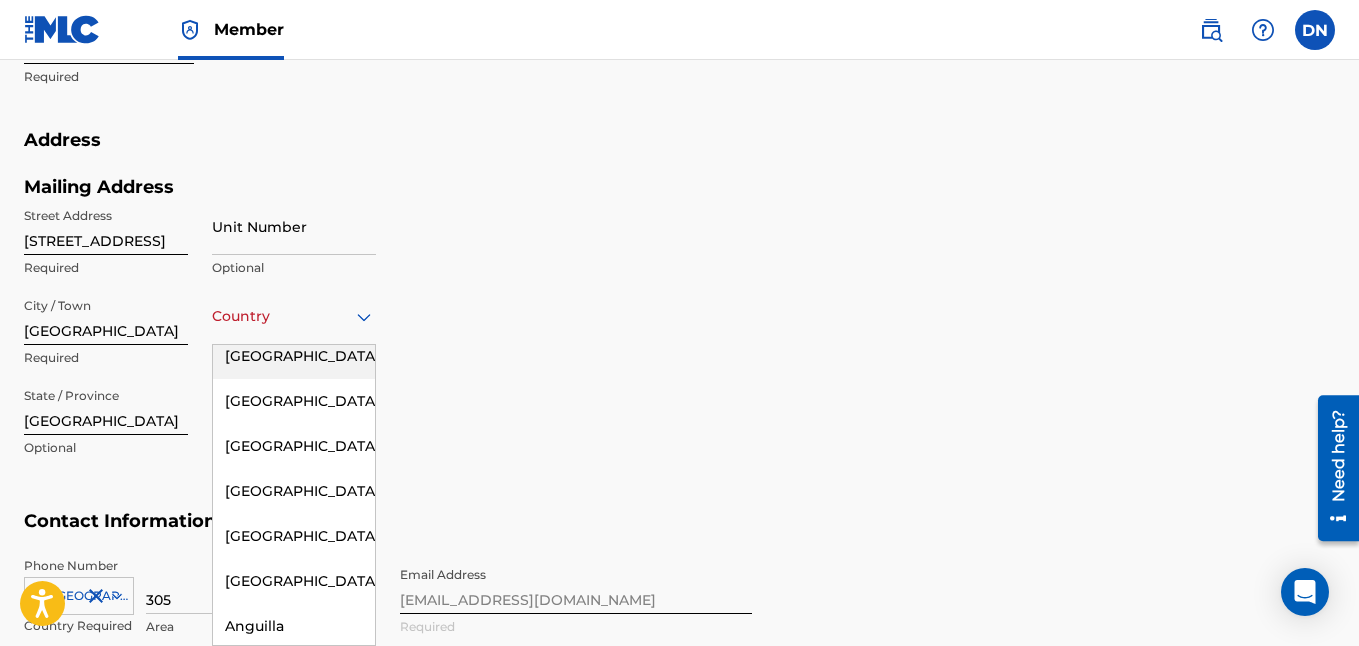 click on "[GEOGRAPHIC_DATA]" at bounding box center [294, 356] 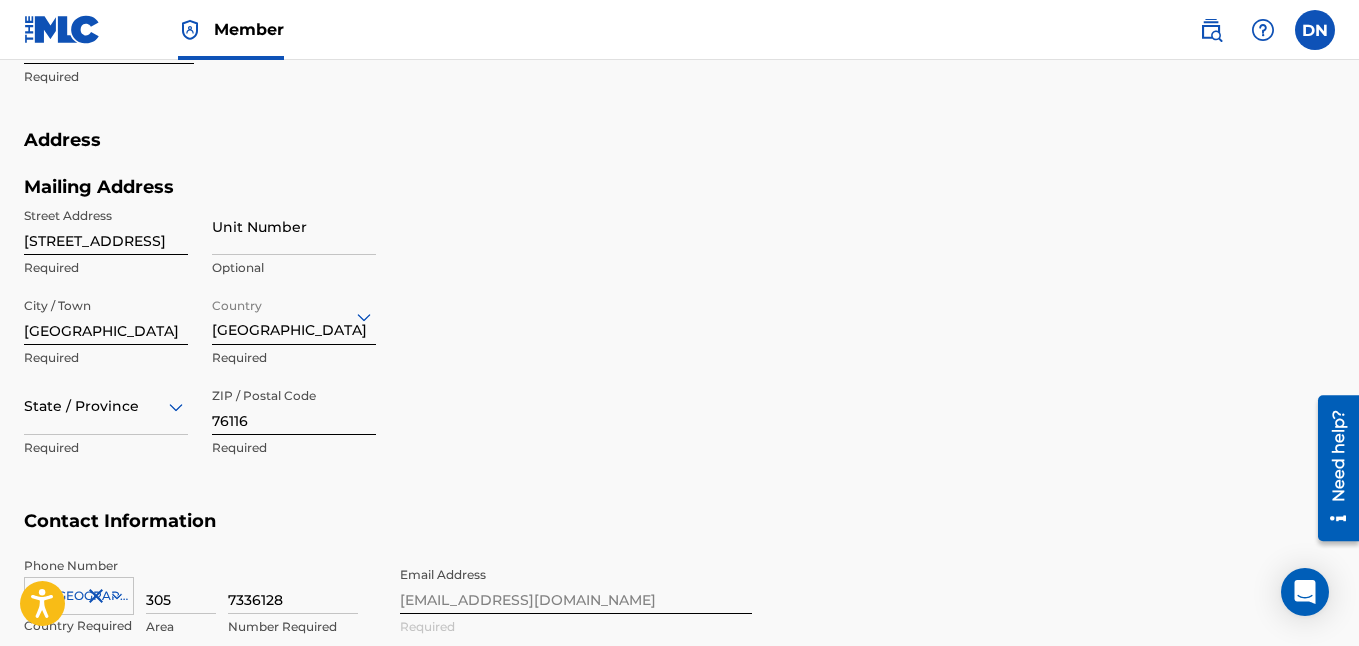 scroll, scrollTop: 870, scrollLeft: 0, axis: vertical 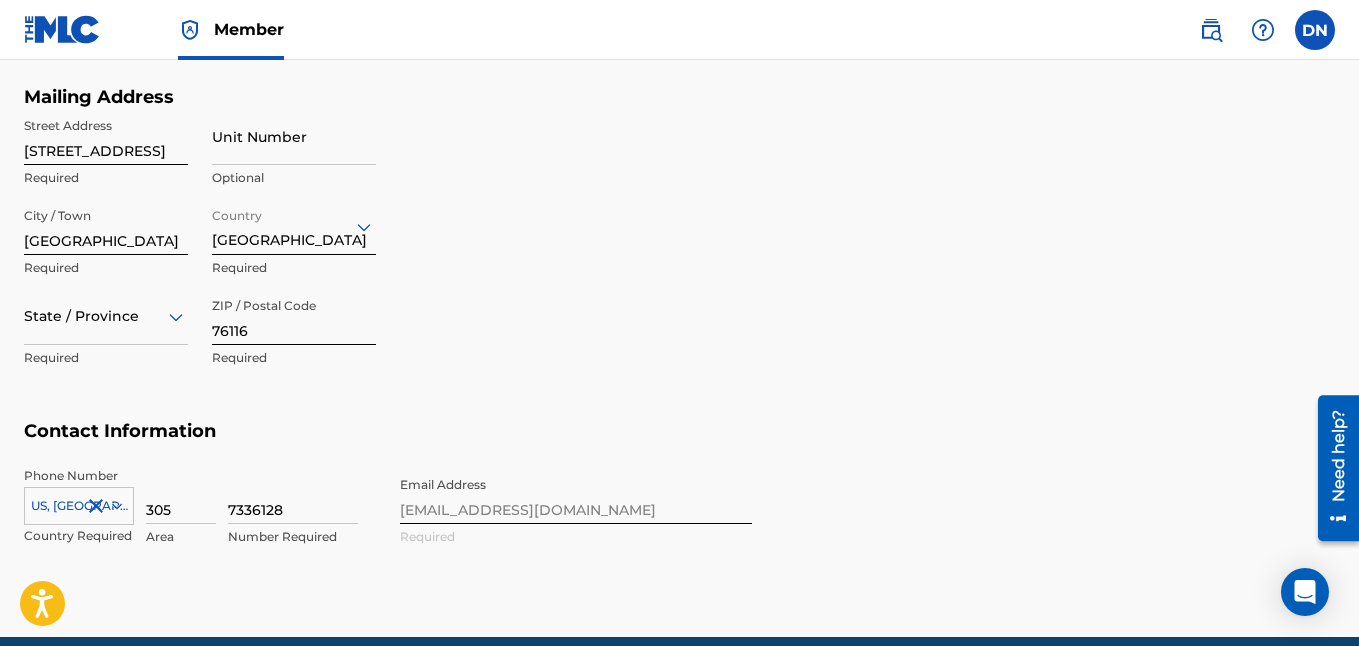click on "State / Province" at bounding box center (106, 316) 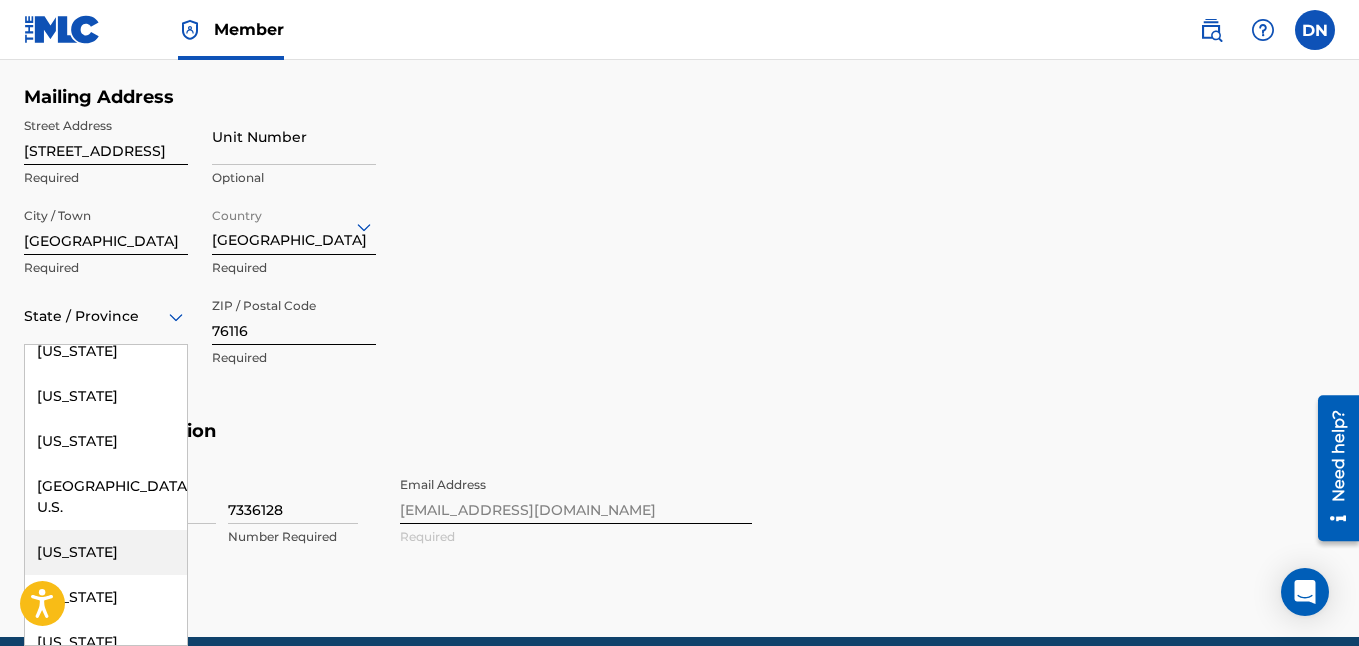 scroll, scrollTop: 2172, scrollLeft: 0, axis: vertical 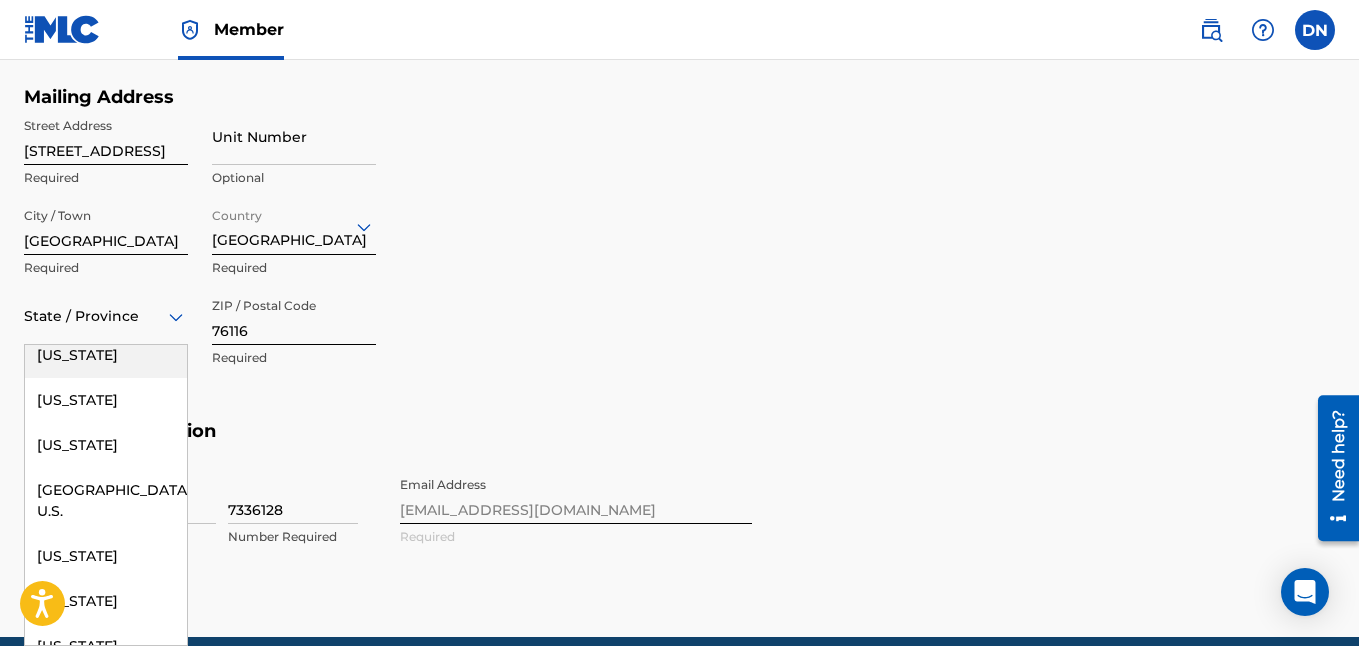 click on "[US_STATE]" at bounding box center [106, 355] 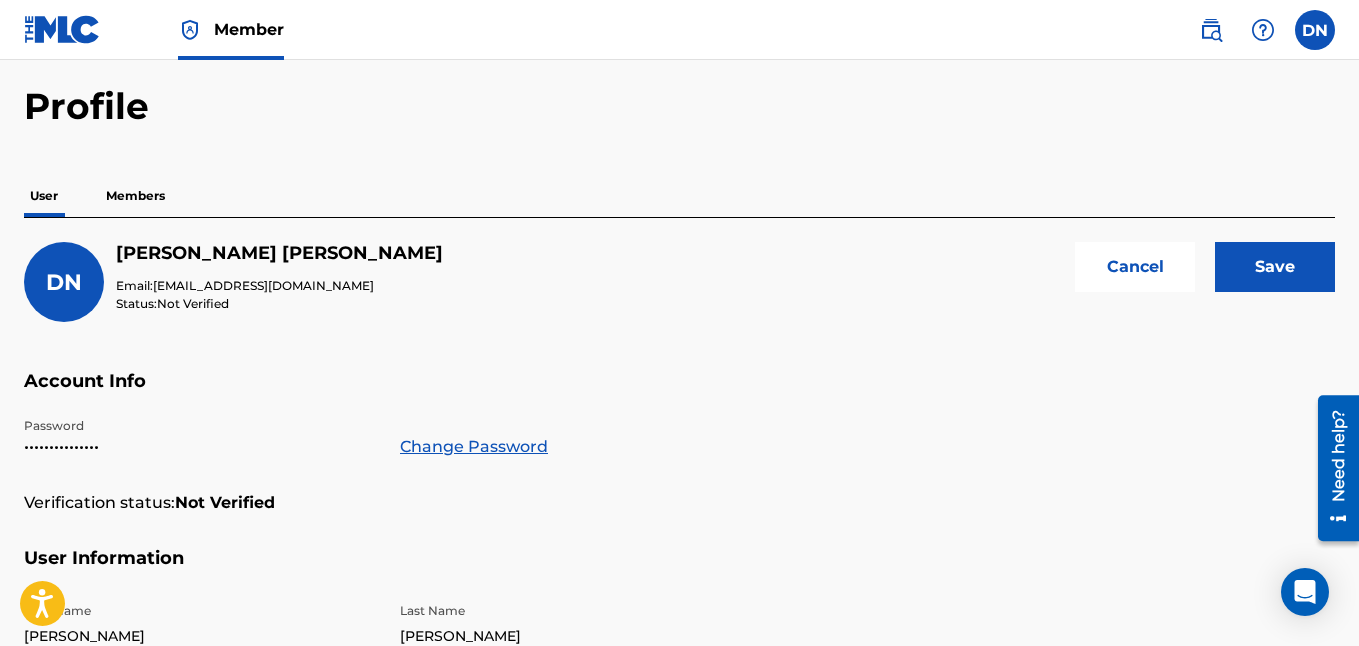 scroll, scrollTop: 0, scrollLeft: 0, axis: both 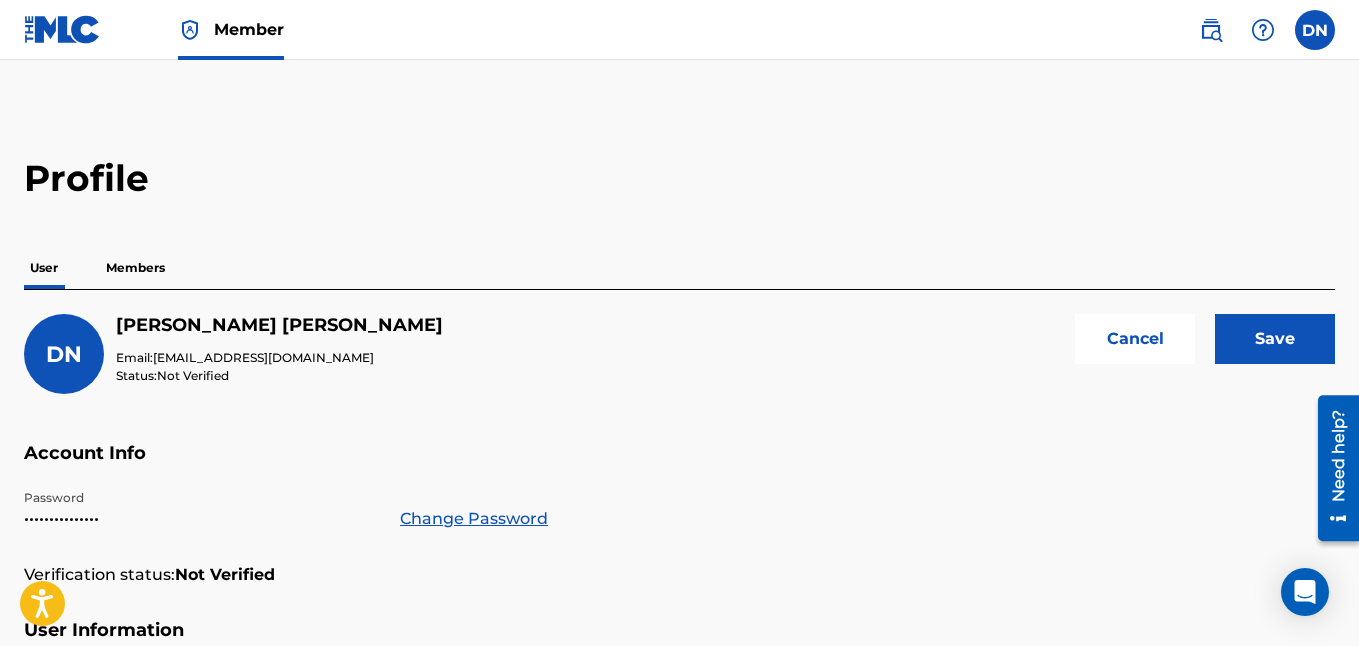 click on "Save" at bounding box center [1275, 339] 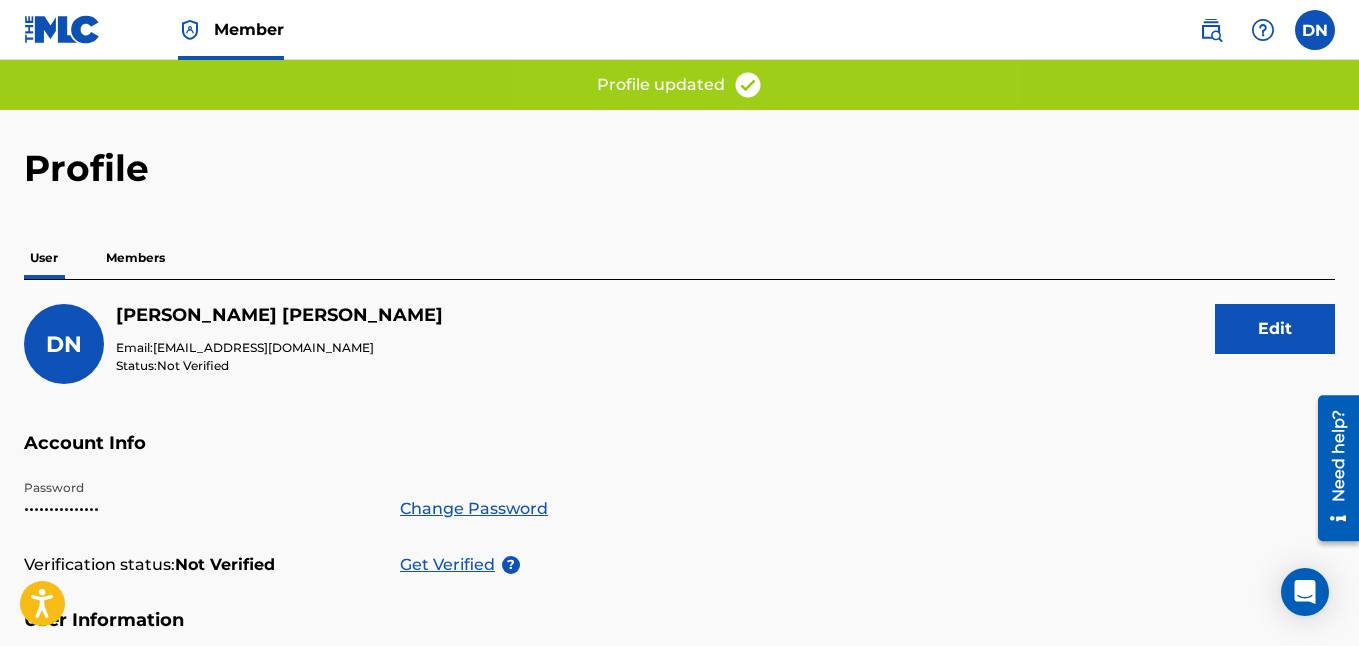 scroll, scrollTop: 0, scrollLeft: 0, axis: both 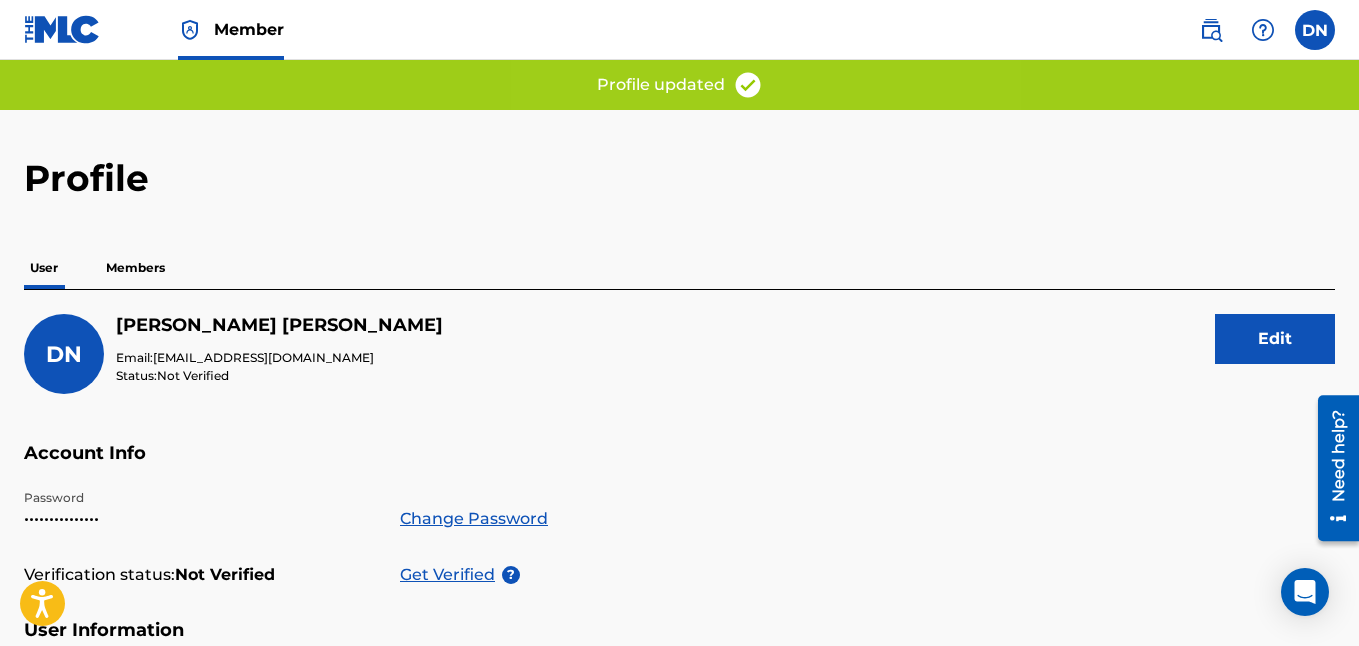 click at bounding box center [62, 29] 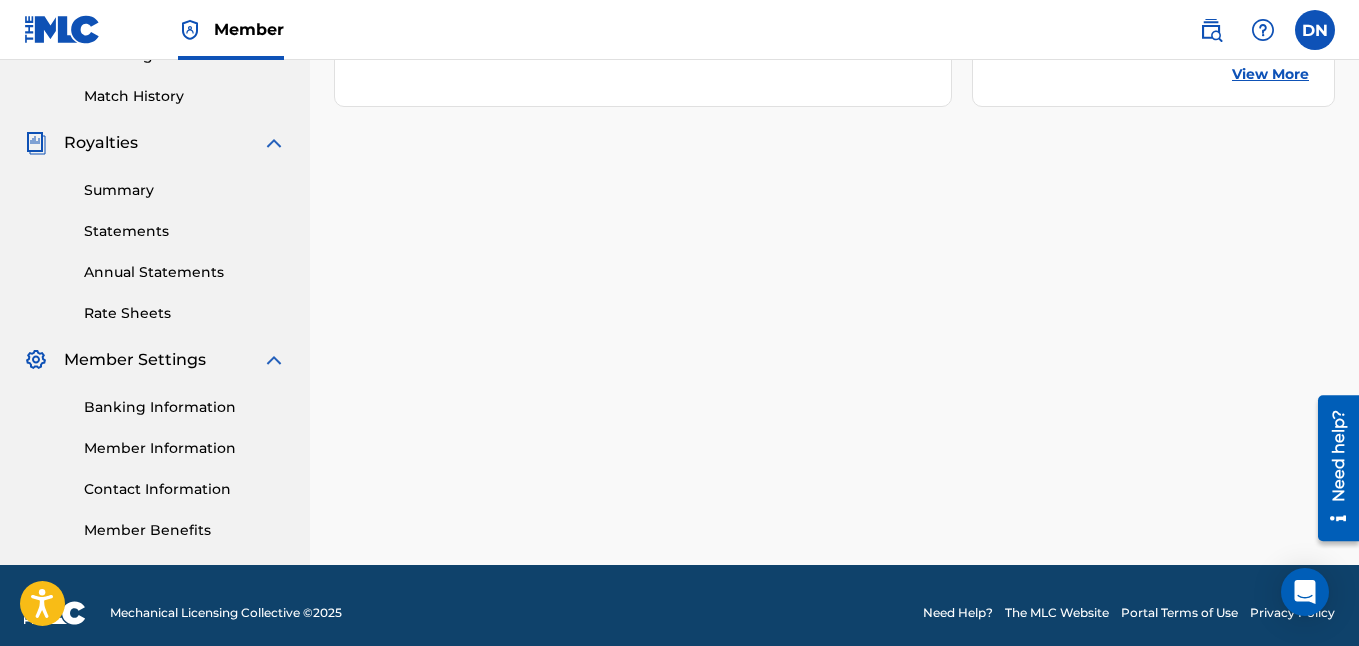 scroll, scrollTop: 553, scrollLeft: 0, axis: vertical 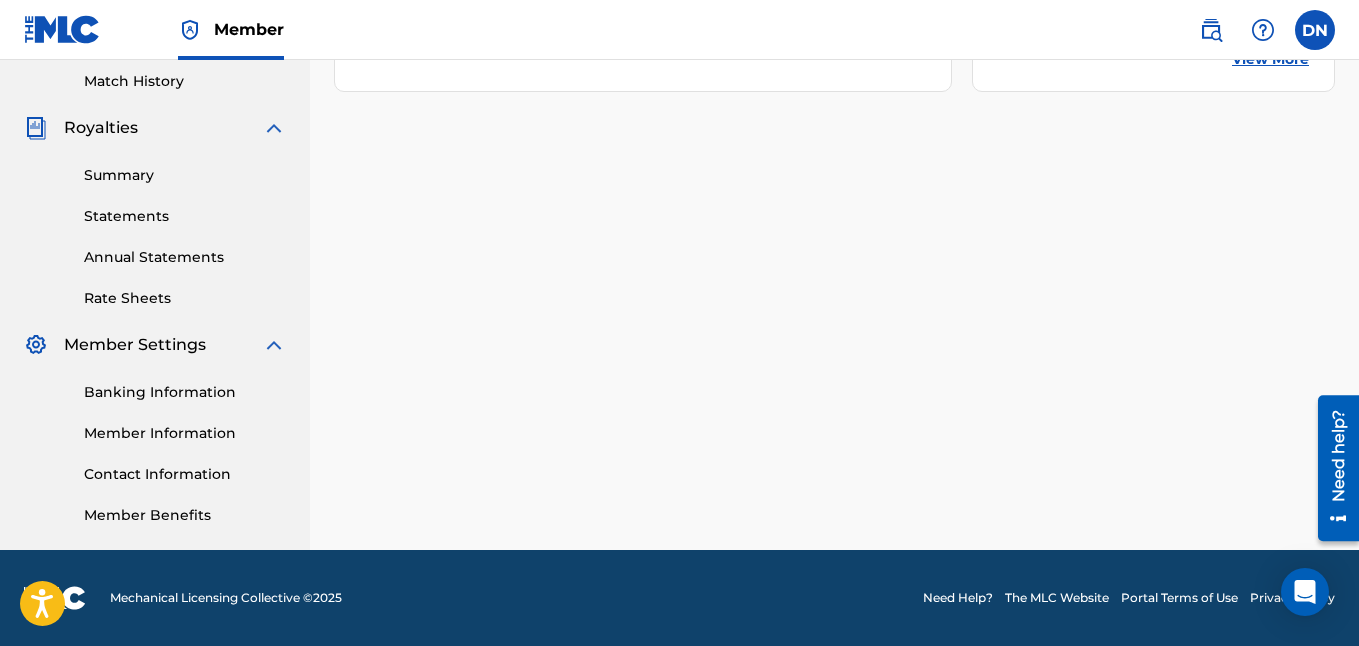 click on "Member Information" at bounding box center [185, 433] 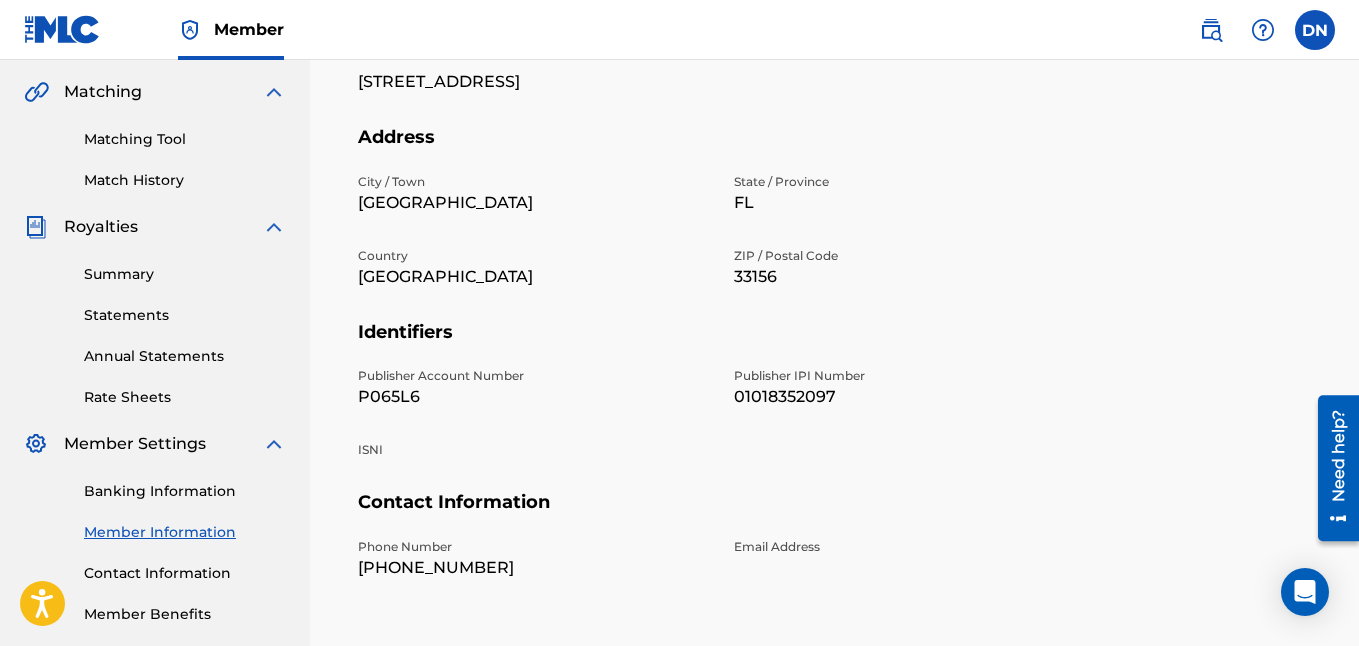 scroll, scrollTop: 459, scrollLeft: 0, axis: vertical 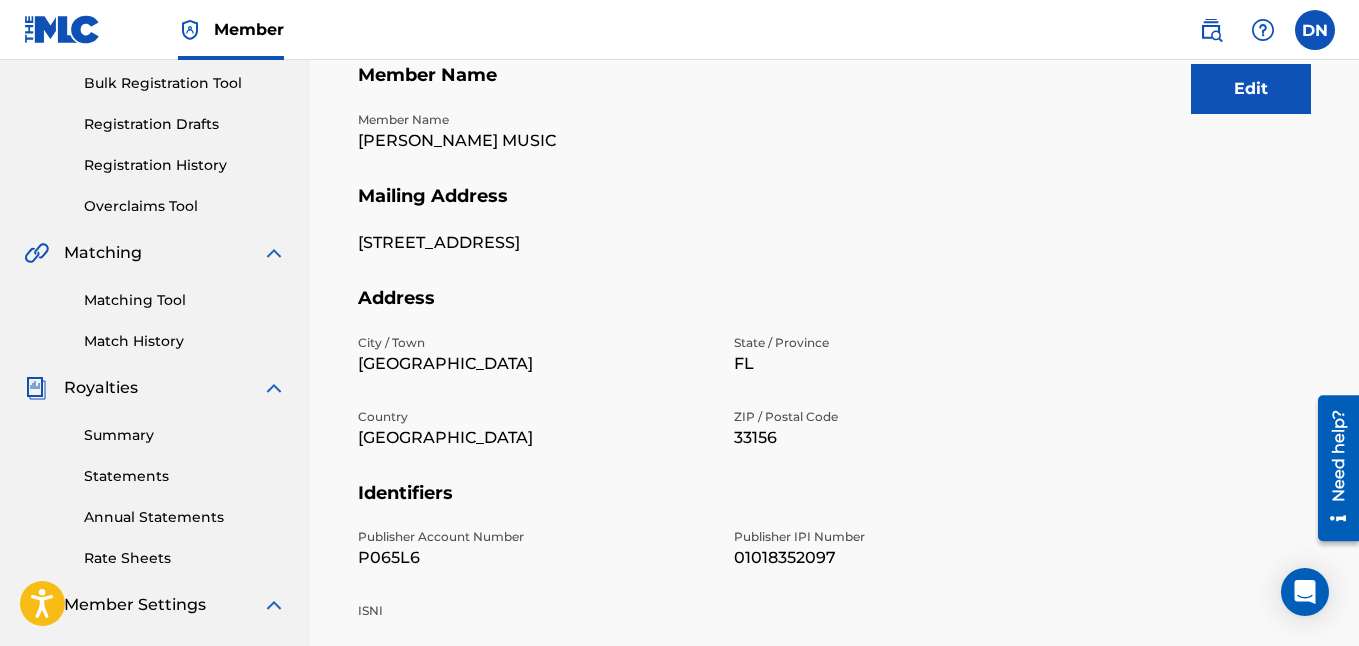 click on "Edit" at bounding box center (1251, 89) 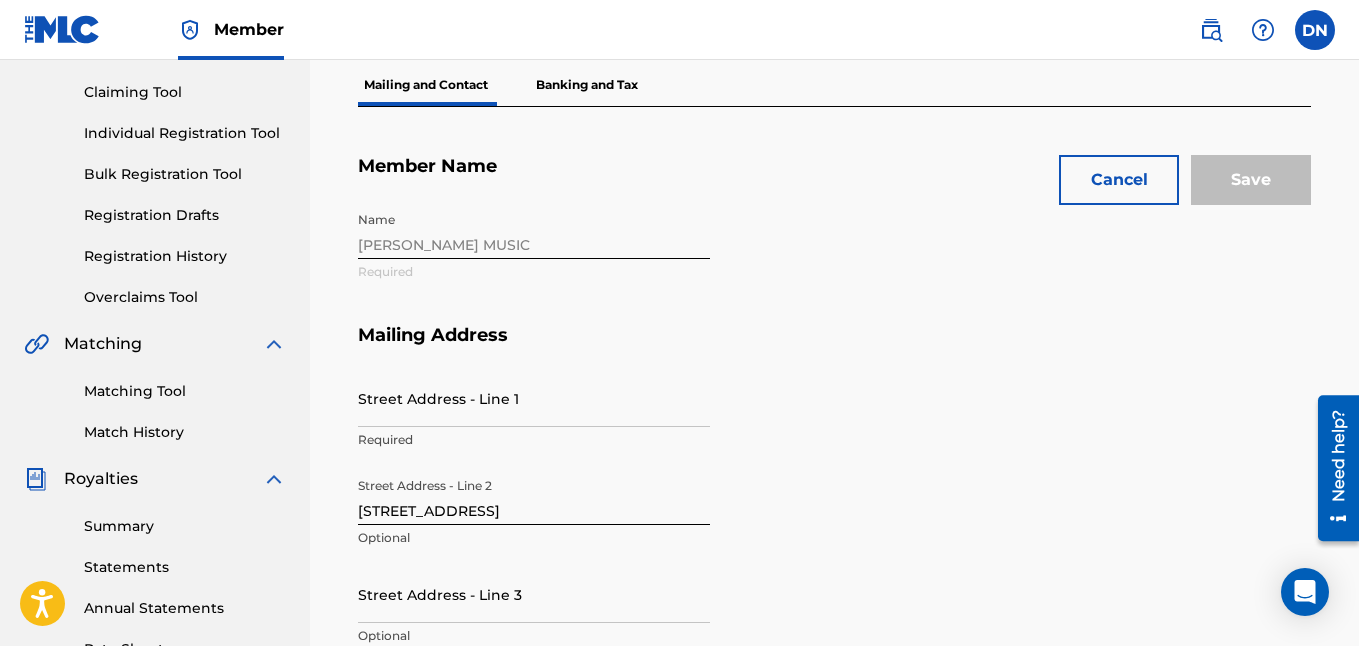 scroll, scrollTop: 198, scrollLeft: 0, axis: vertical 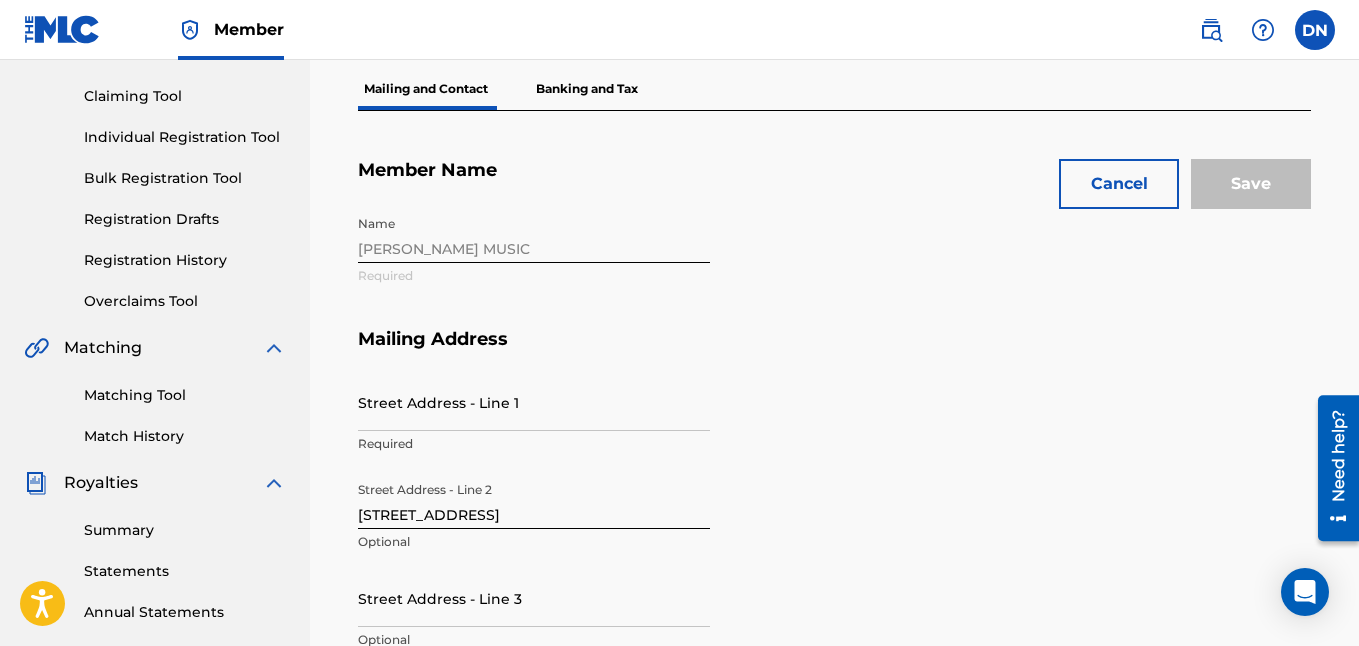 click on "Banking and Tax" at bounding box center (587, 89) 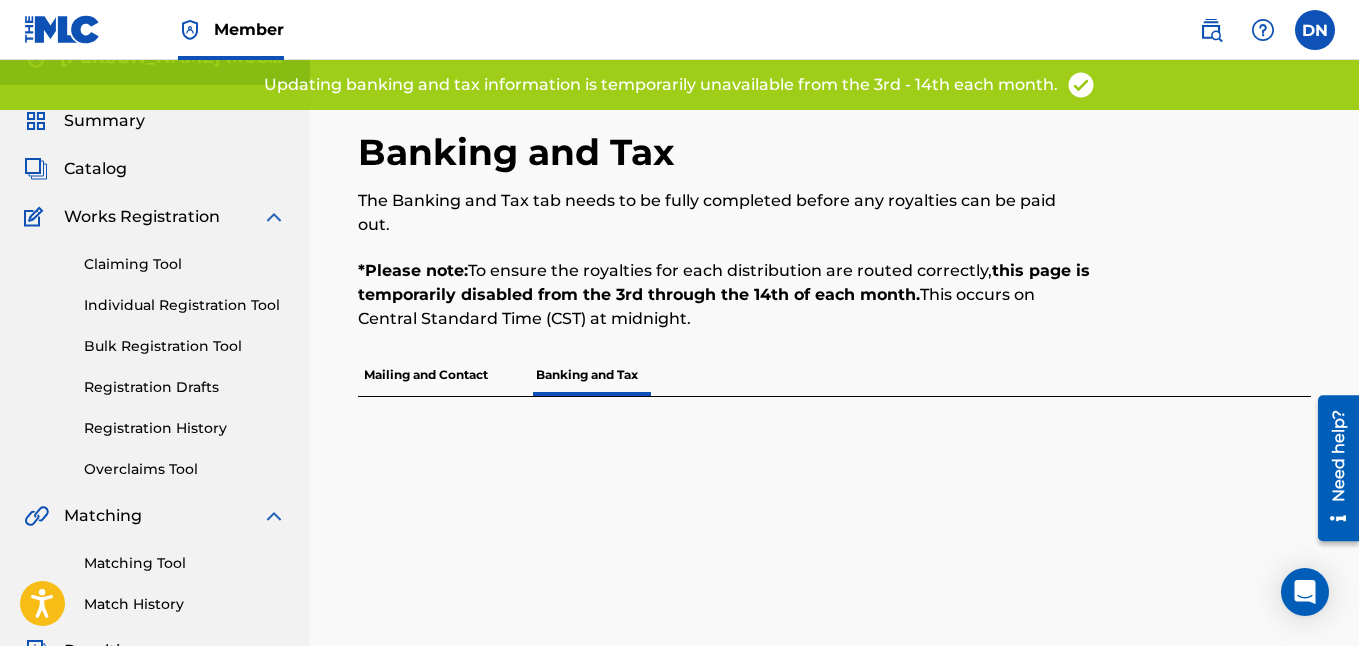 scroll, scrollTop: 0, scrollLeft: 0, axis: both 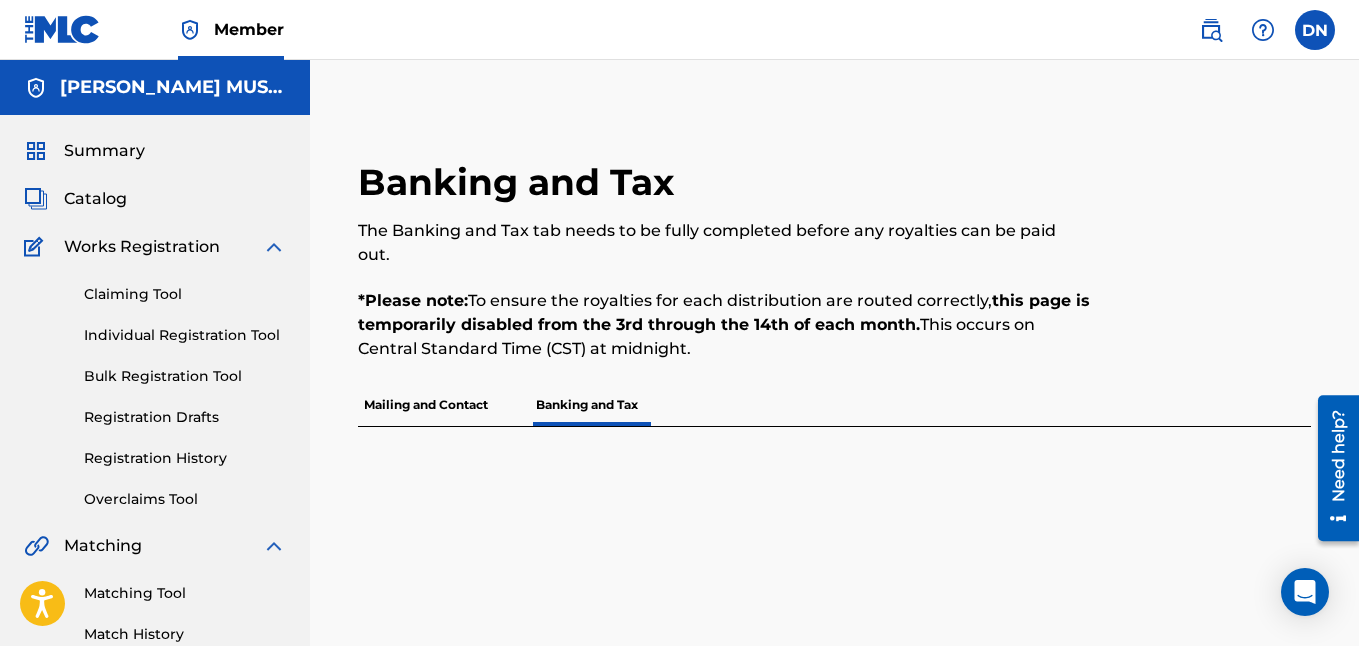click on "Mailing and Contact" at bounding box center (426, 405) 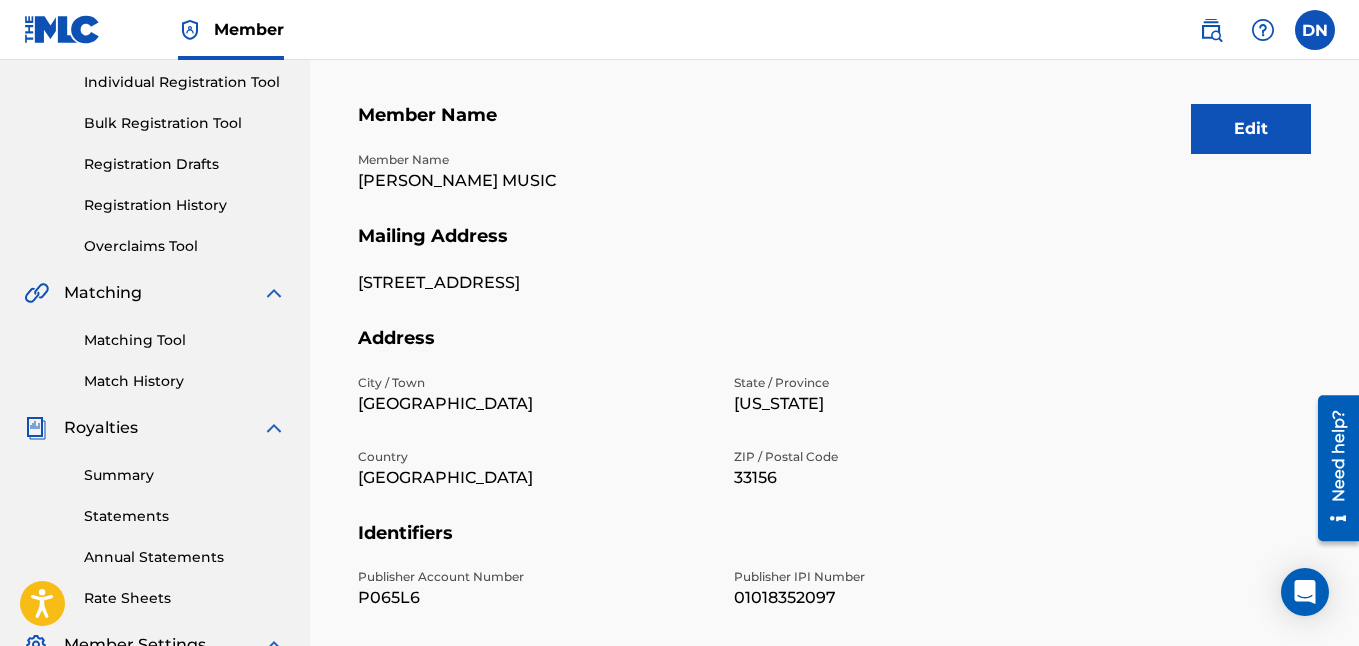scroll, scrollTop: 242, scrollLeft: 0, axis: vertical 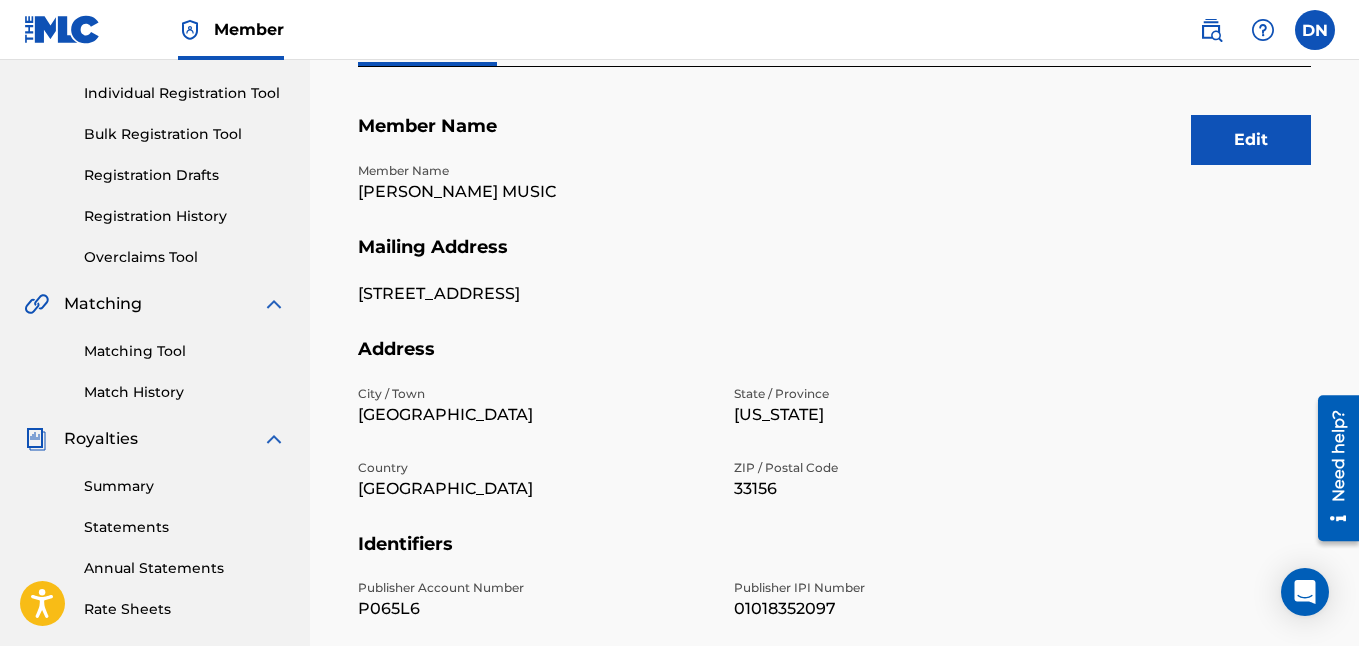 click on "Edit" at bounding box center [1251, 140] 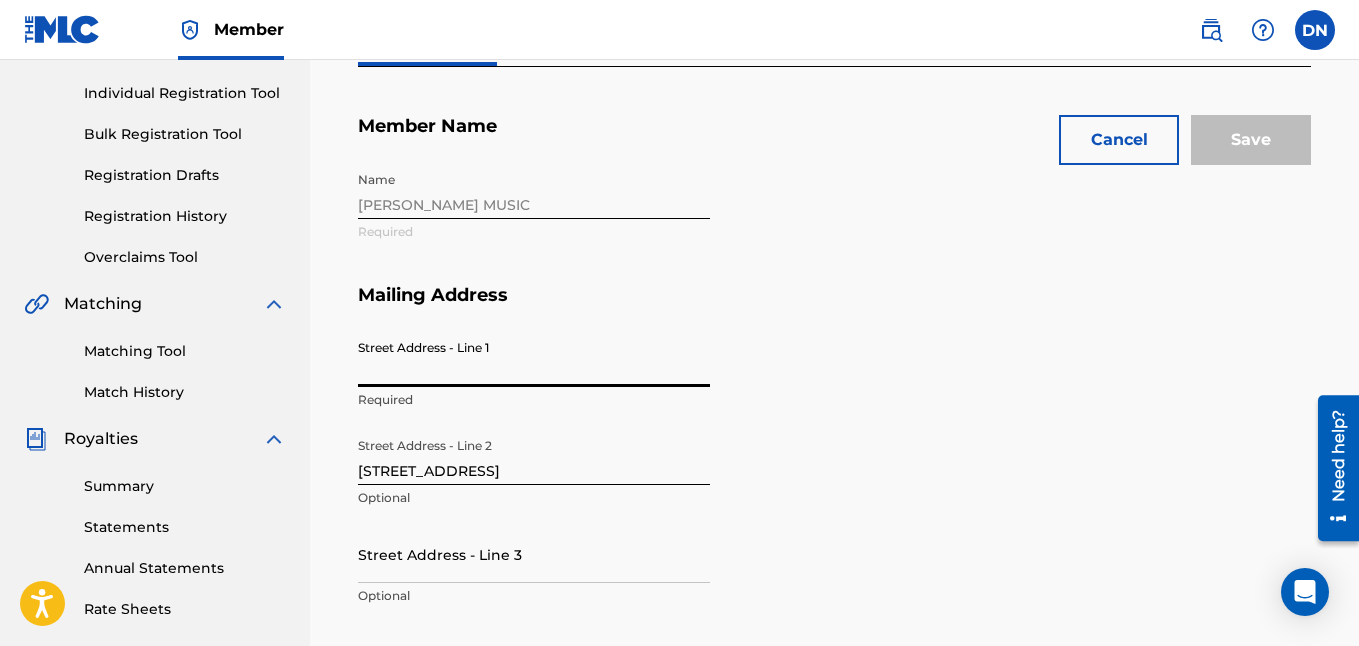click on "Street Address - Line 1" at bounding box center [534, 358] 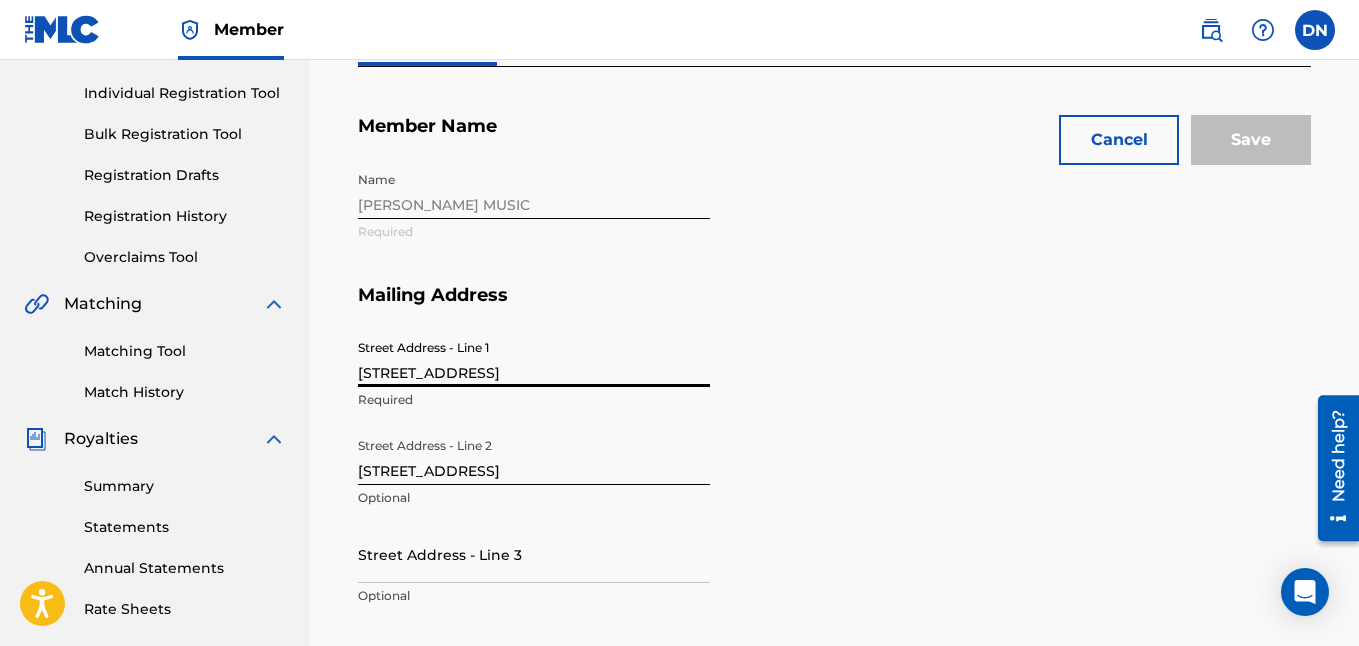 type on "[GEOGRAPHIC_DATA]" 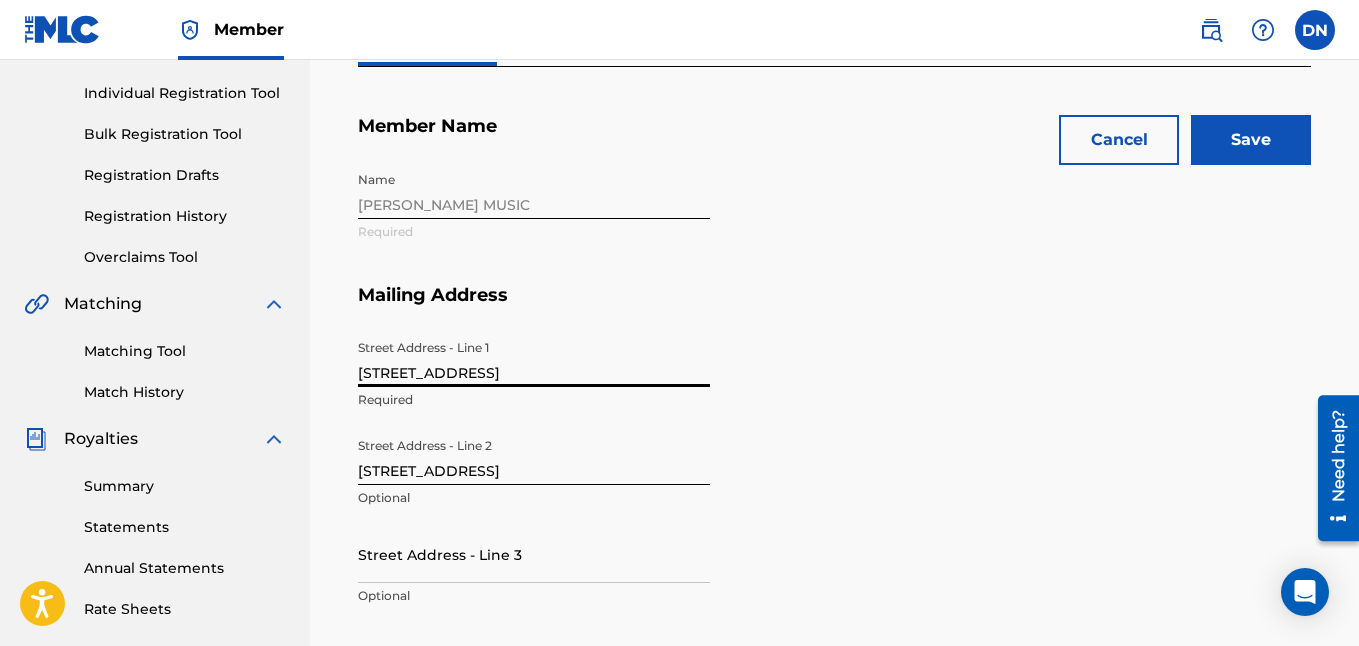 scroll, scrollTop: 455, scrollLeft: 0, axis: vertical 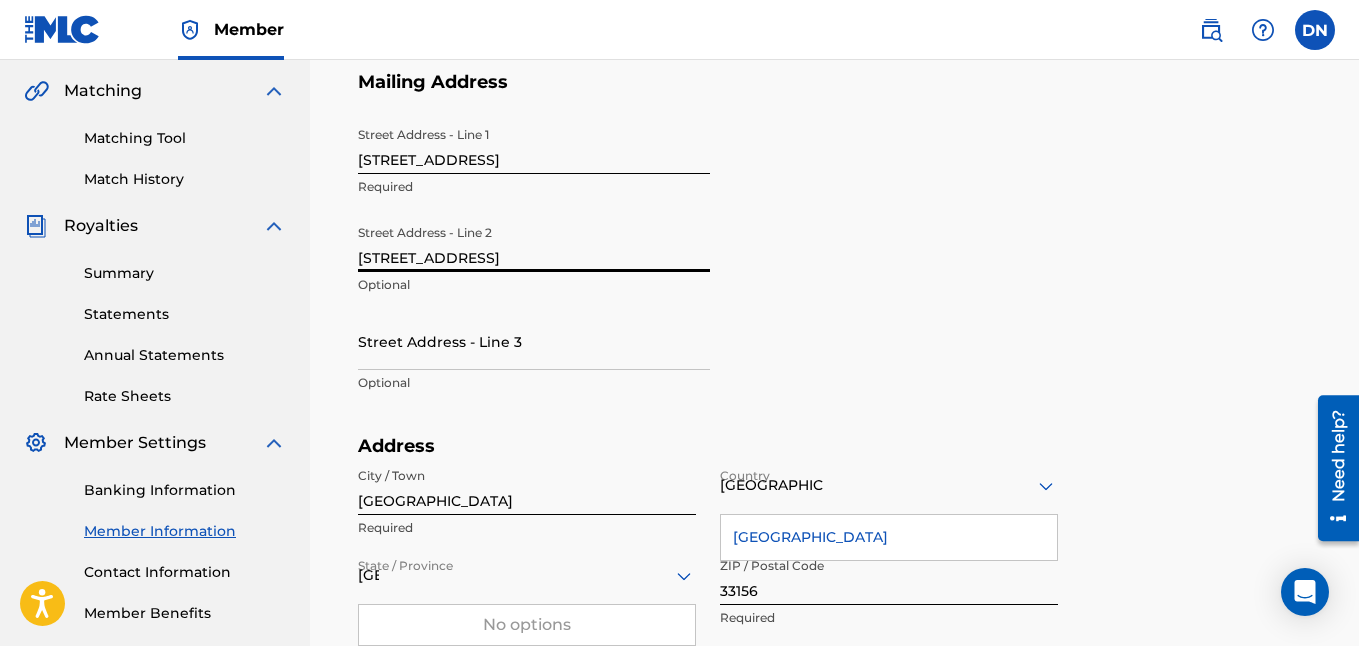 drag, startPoint x: 549, startPoint y: 258, endPoint x: 241, endPoint y: 243, distance: 308.36505 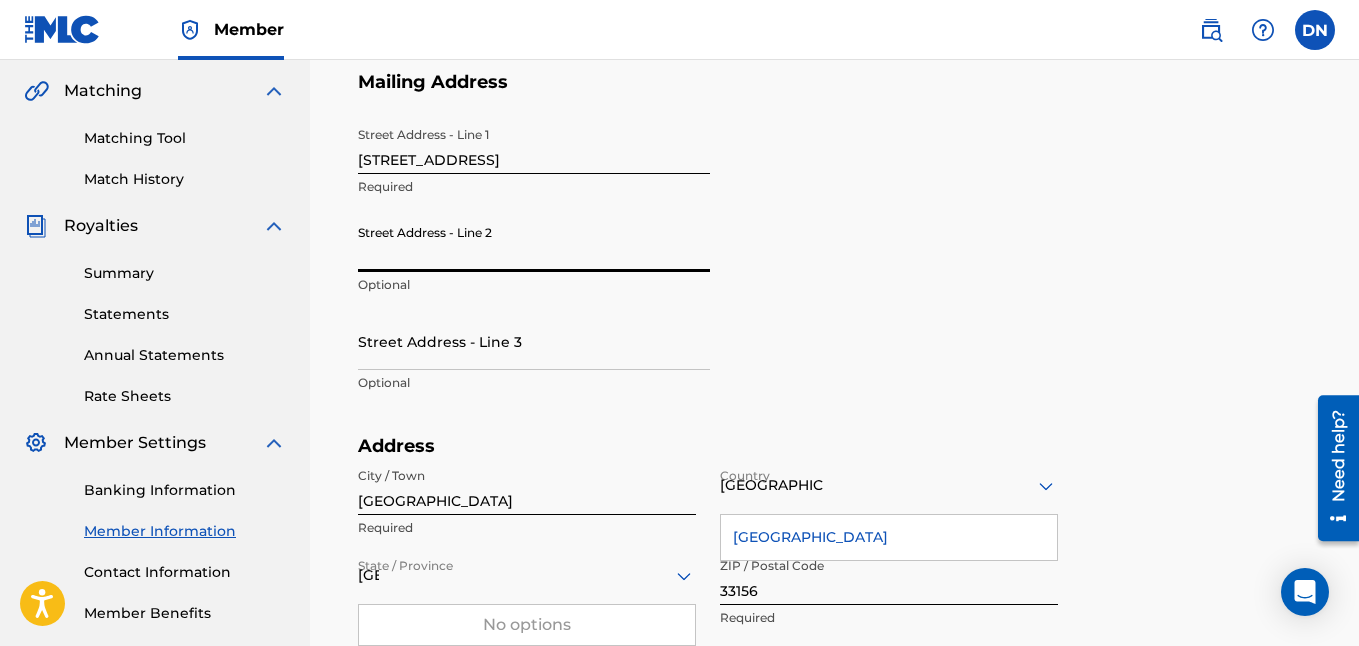 type 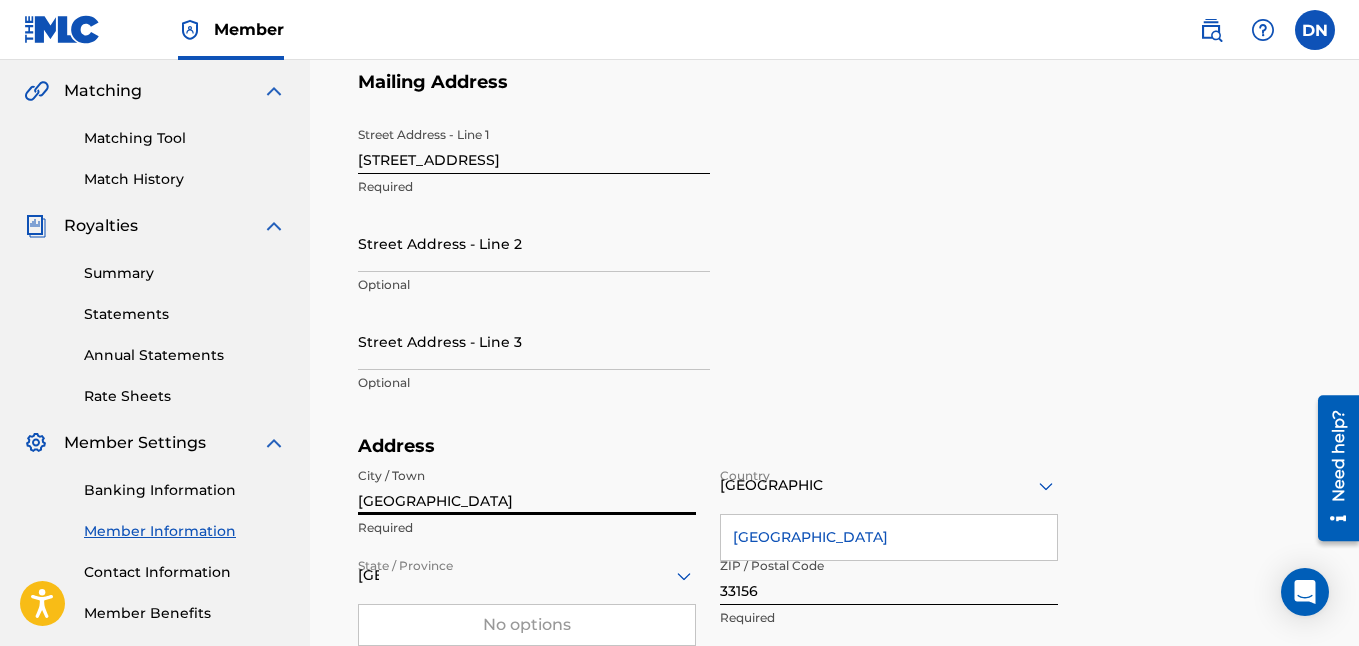 drag, startPoint x: 457, startPoint y: 506, endPoint x: 309, endPoint y: 489, distance: 148.97314 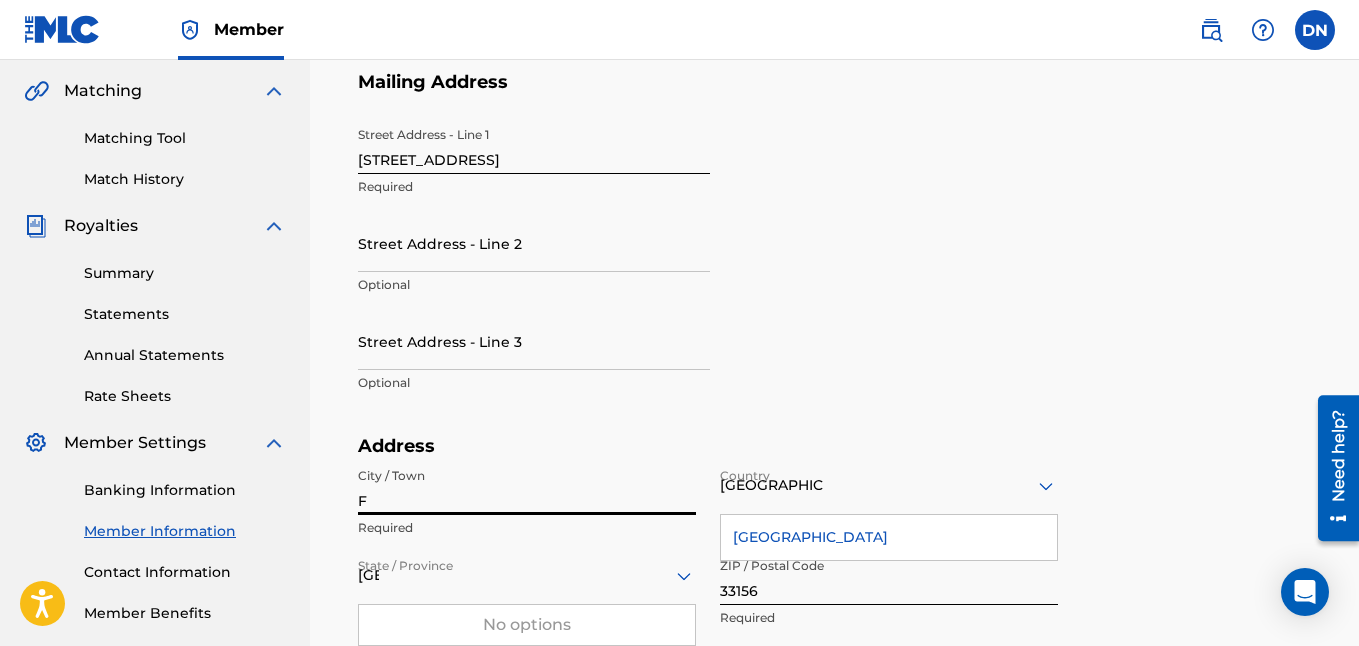 type on "[GEOGRAPHIC_DATA]" 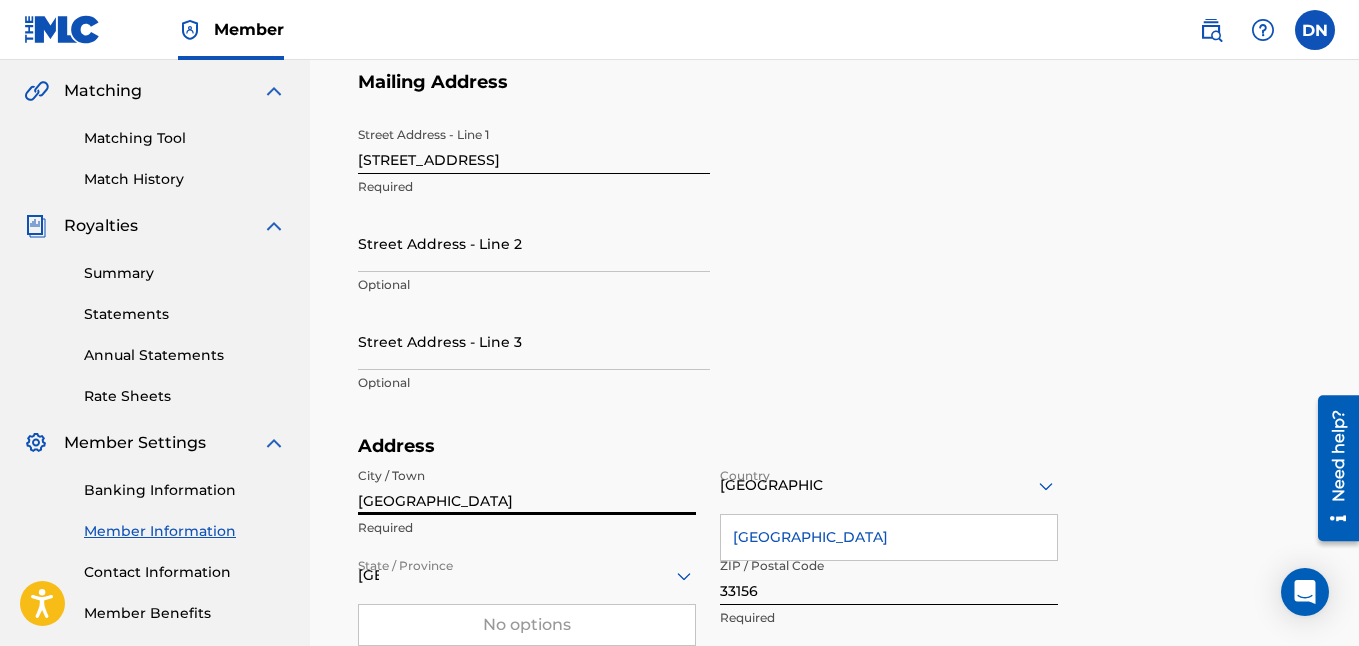type on "1" 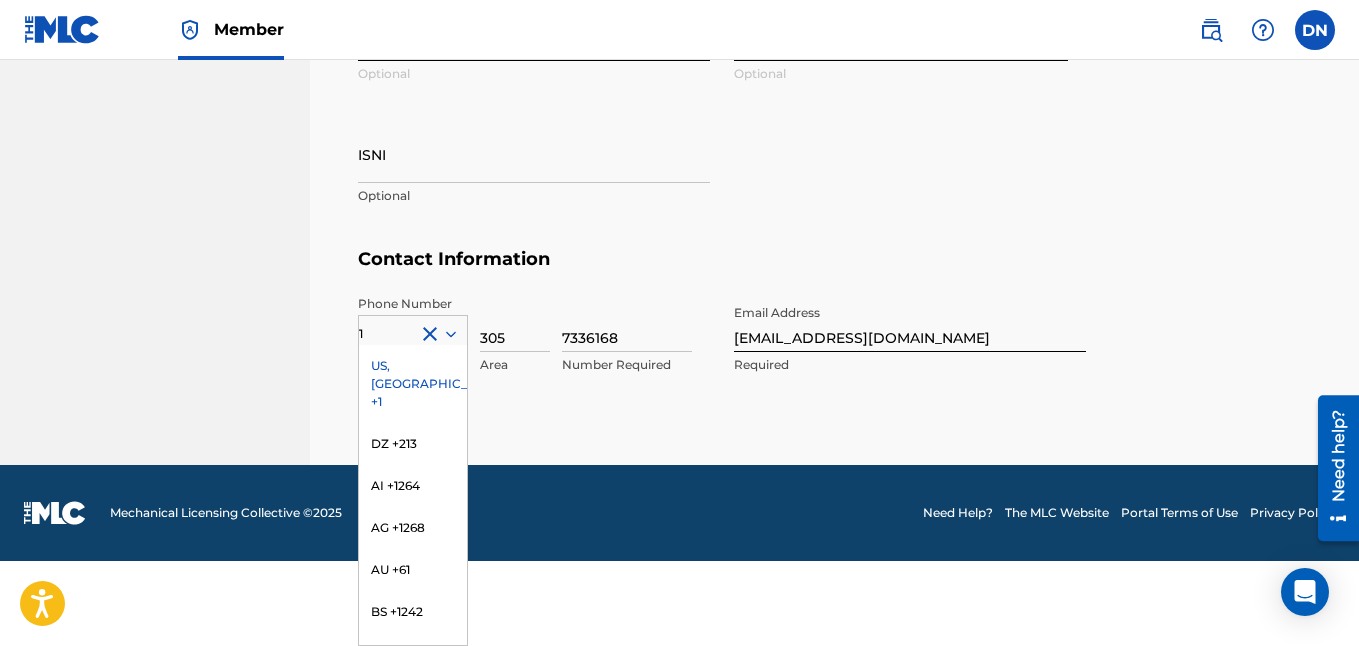 click on "US, [GEOGRAPHIC_DATA] +1" at bounding box center (413, 384) 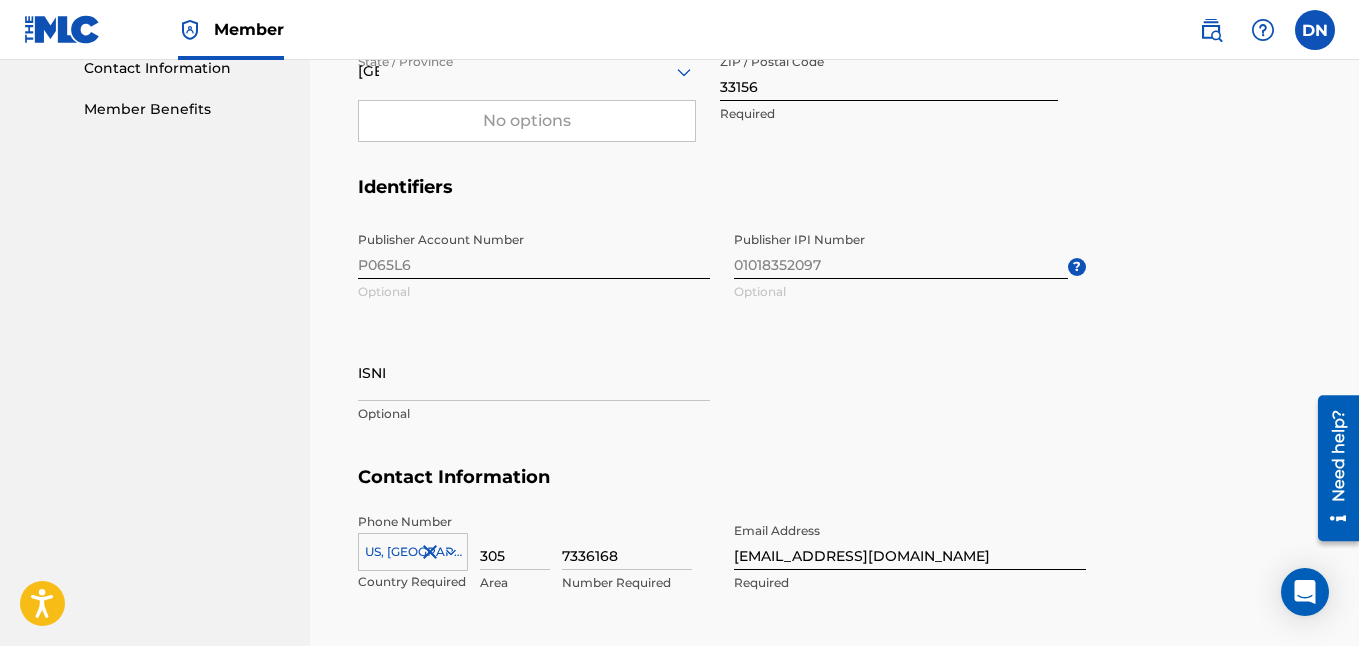 scroll, scrollTop: 956, scrollLeft: 0, axis: vertical 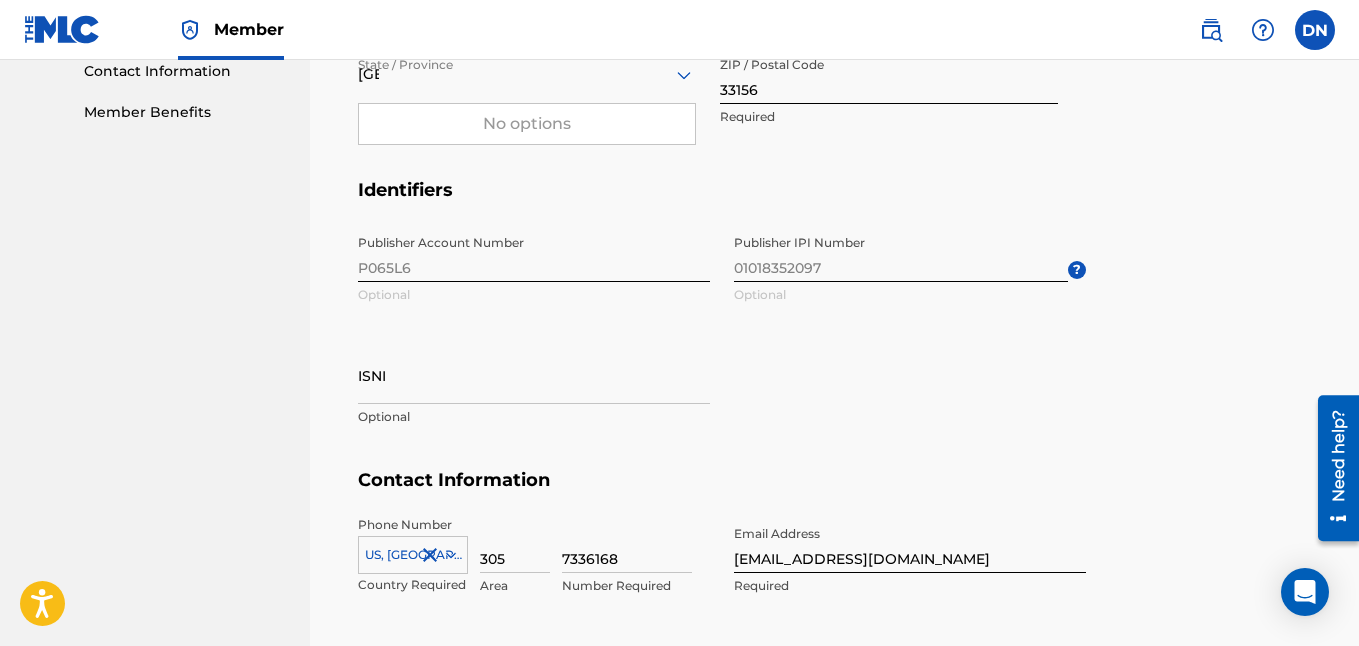 click on "ISNI" at bounding box center [534, 375] 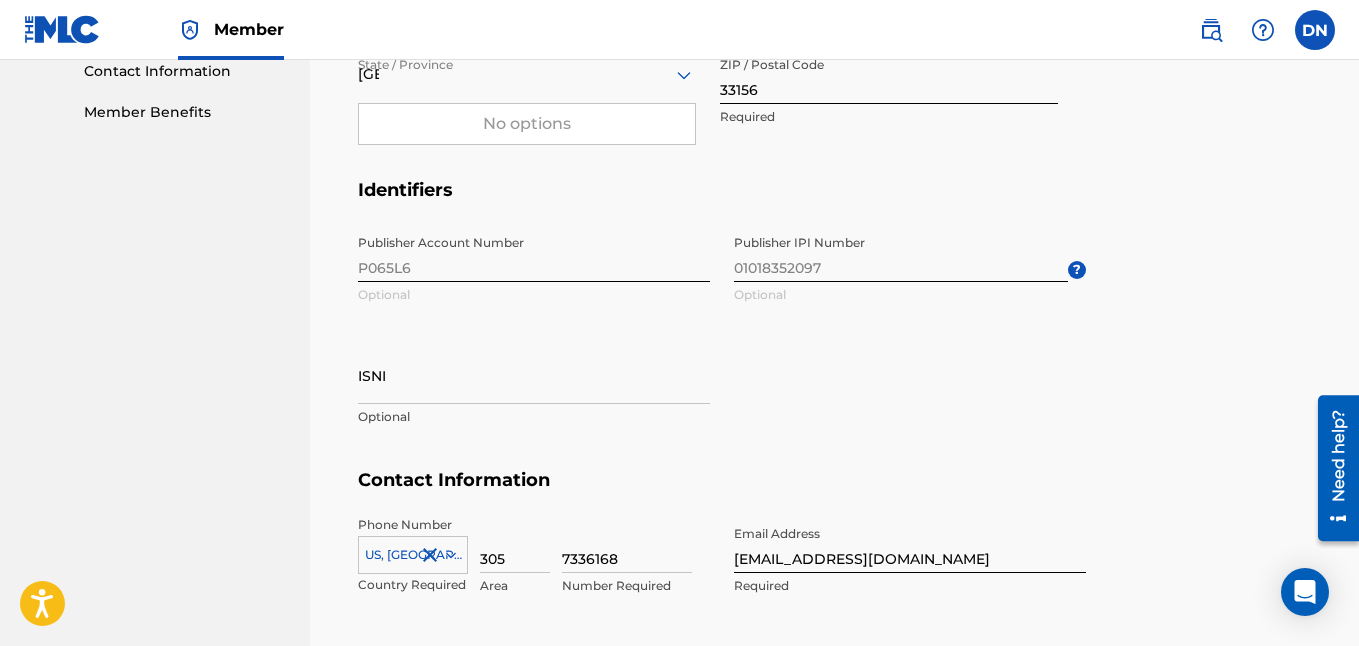 click on "Publisher Account Number P065L6 Optional Publisher IPI Number 01018352097 Optional ? ISNI Optional" at bounding box center (722, 347) 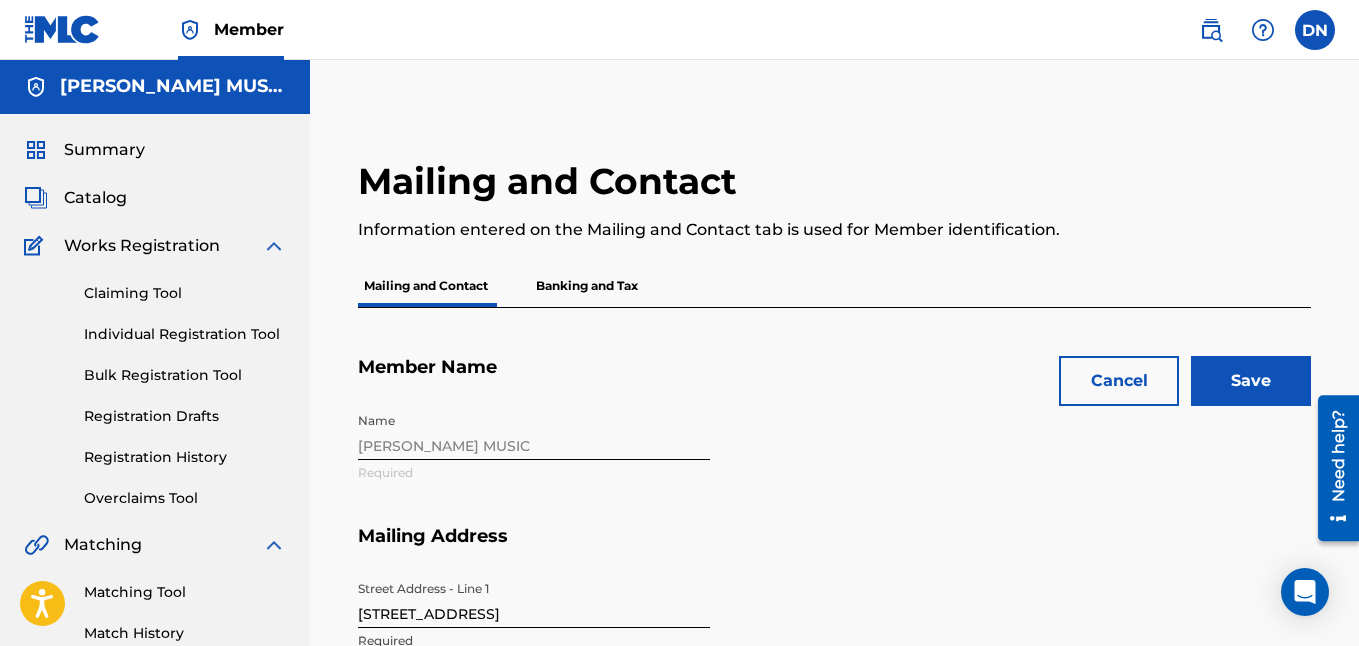 scroll, scrollTop: 0, scrollLeft: 0, axis: both 